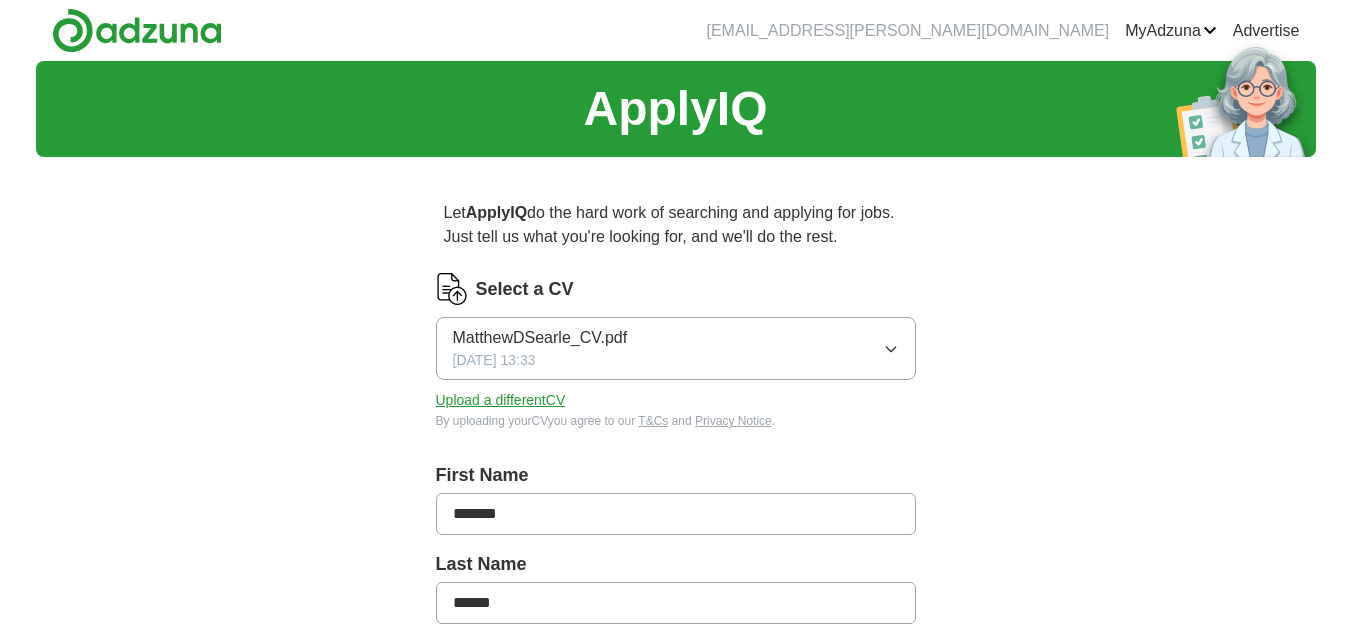 scroll, scrollTop: 0, scrollLeft: 0, axis: both 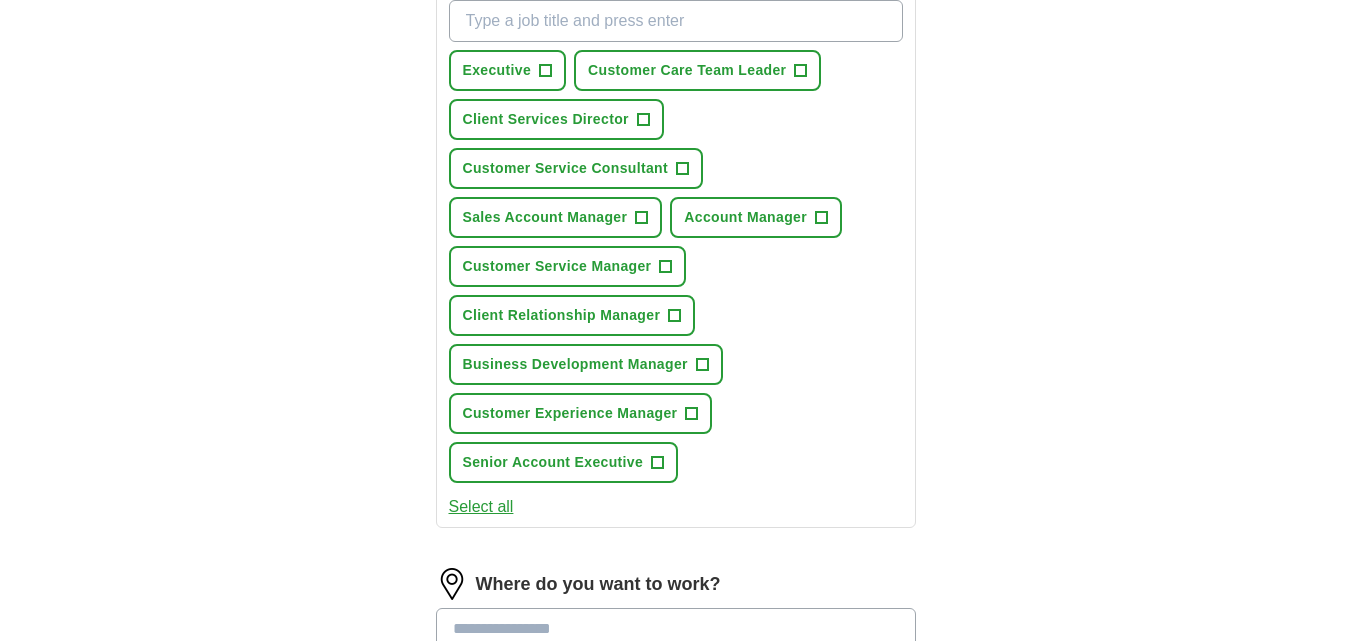 click on "What job are you looking for?" at bounding box center [676, 21] 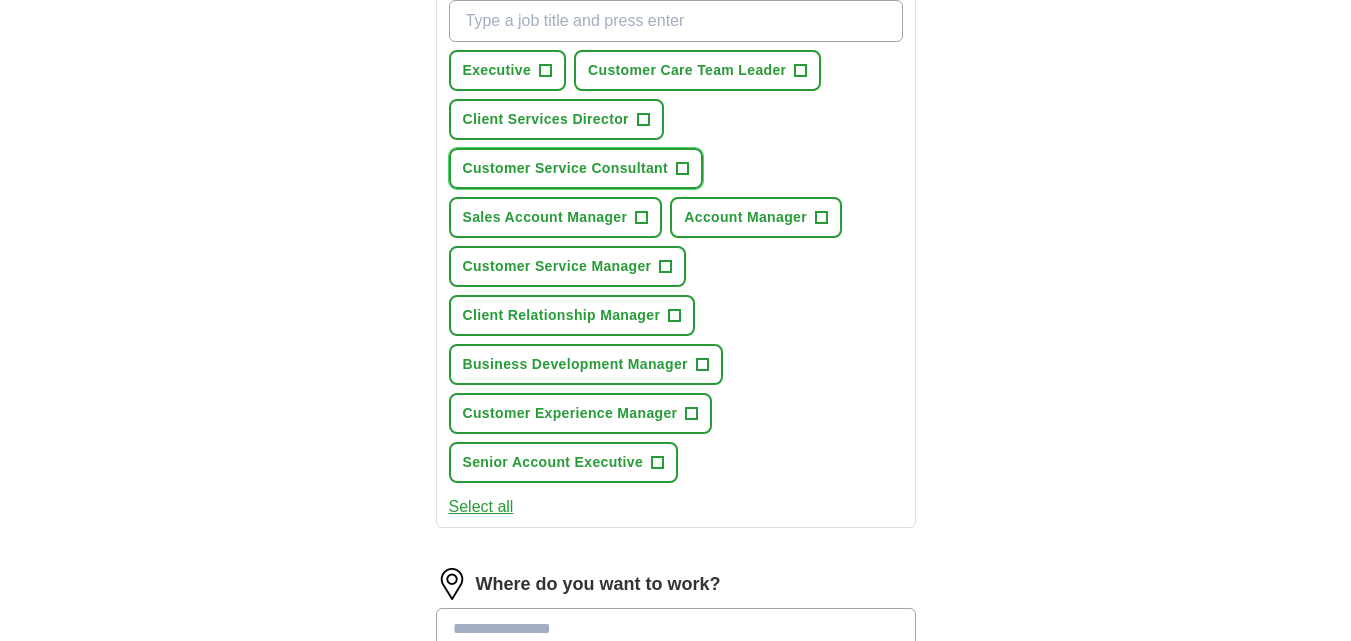 click on "+" at bounding box center (682, 169) 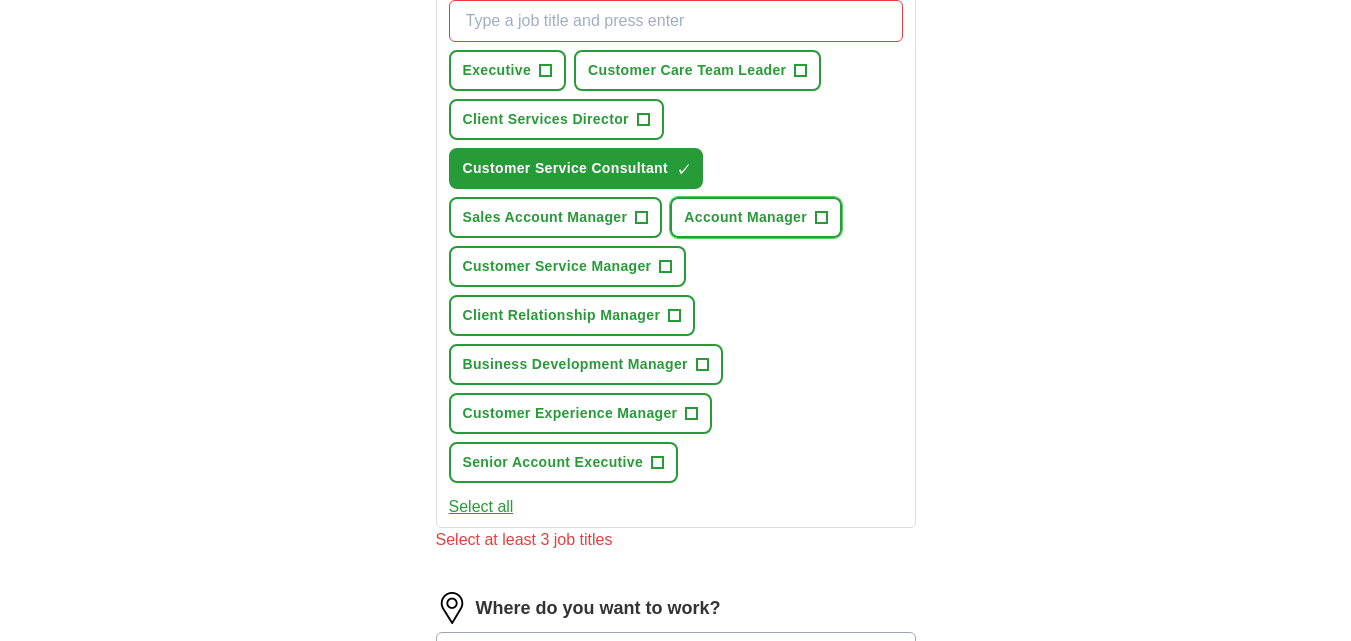 click on "+" at bounding box center (821, 218) 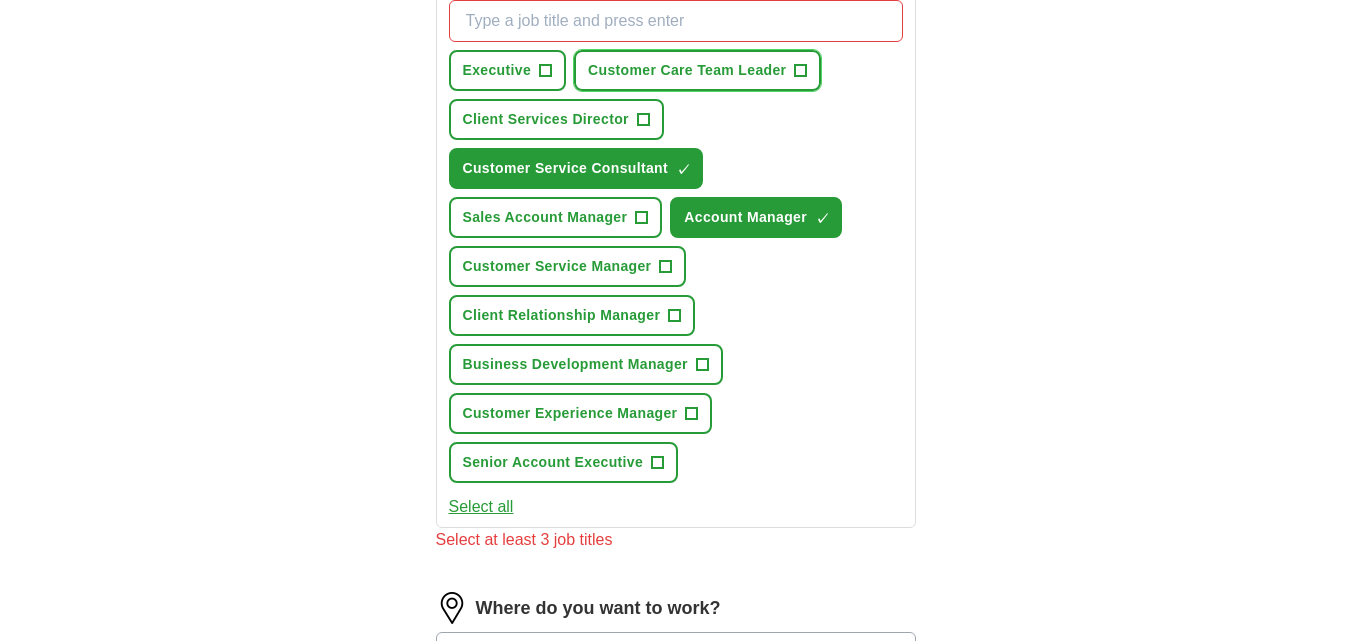 click on "+" at bounding box center (801, 71) 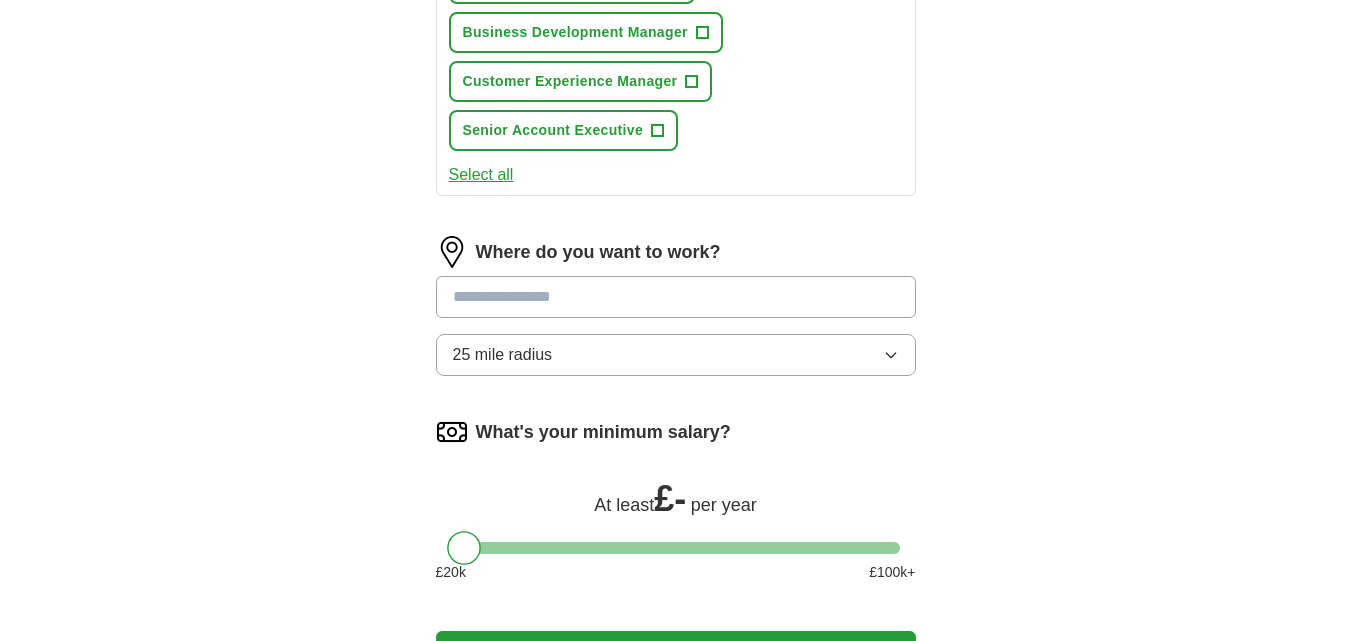 scroll, scrollTop: 1129, scrollLeft: 0, axis: vertical 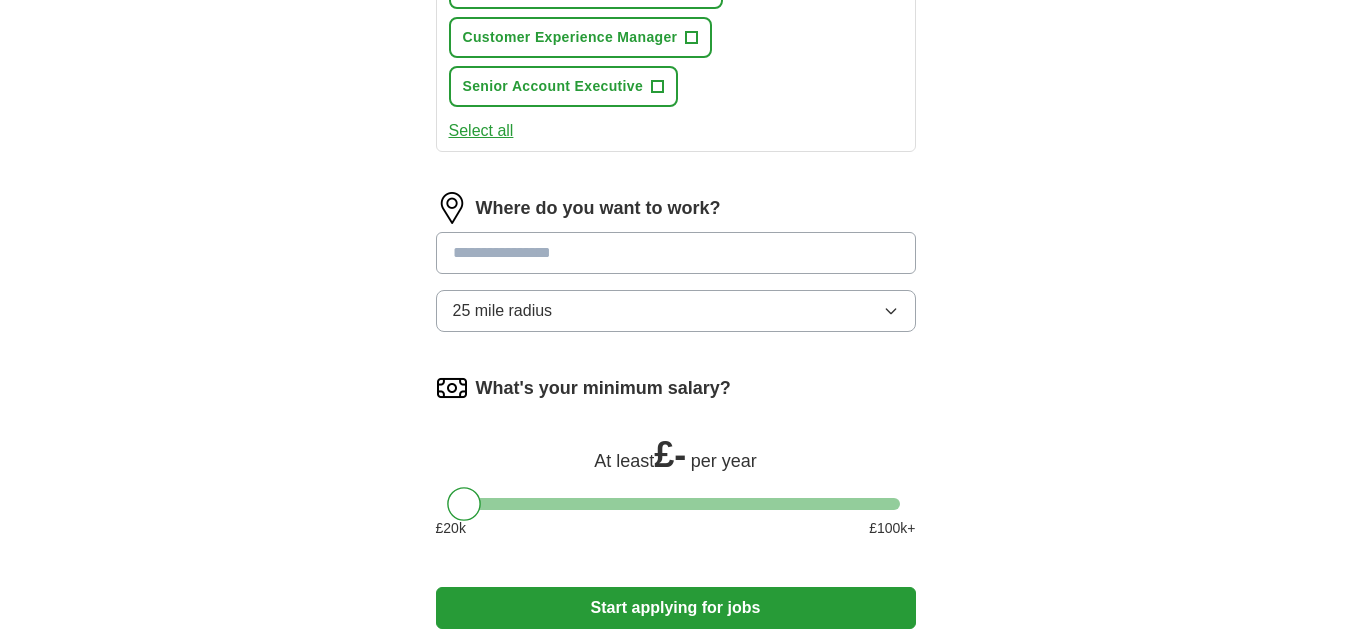 click on "+" at bounding box center [666, -109] 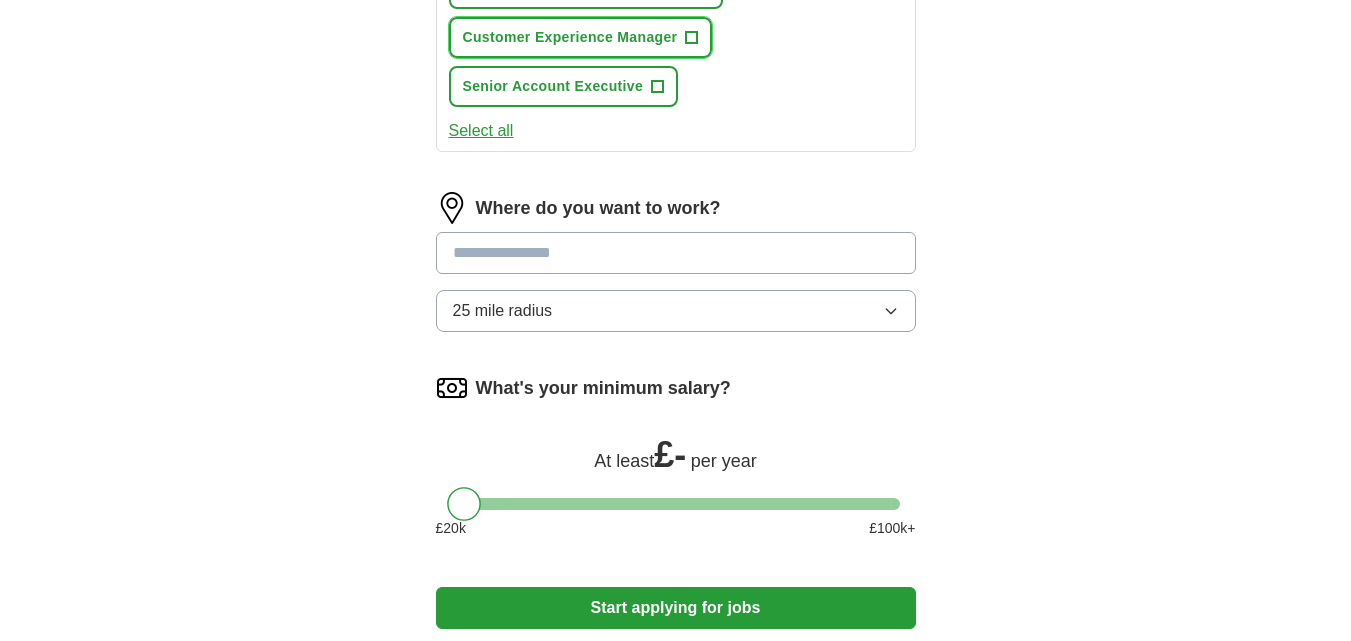 click on "+" at bounding box center [692, 38] 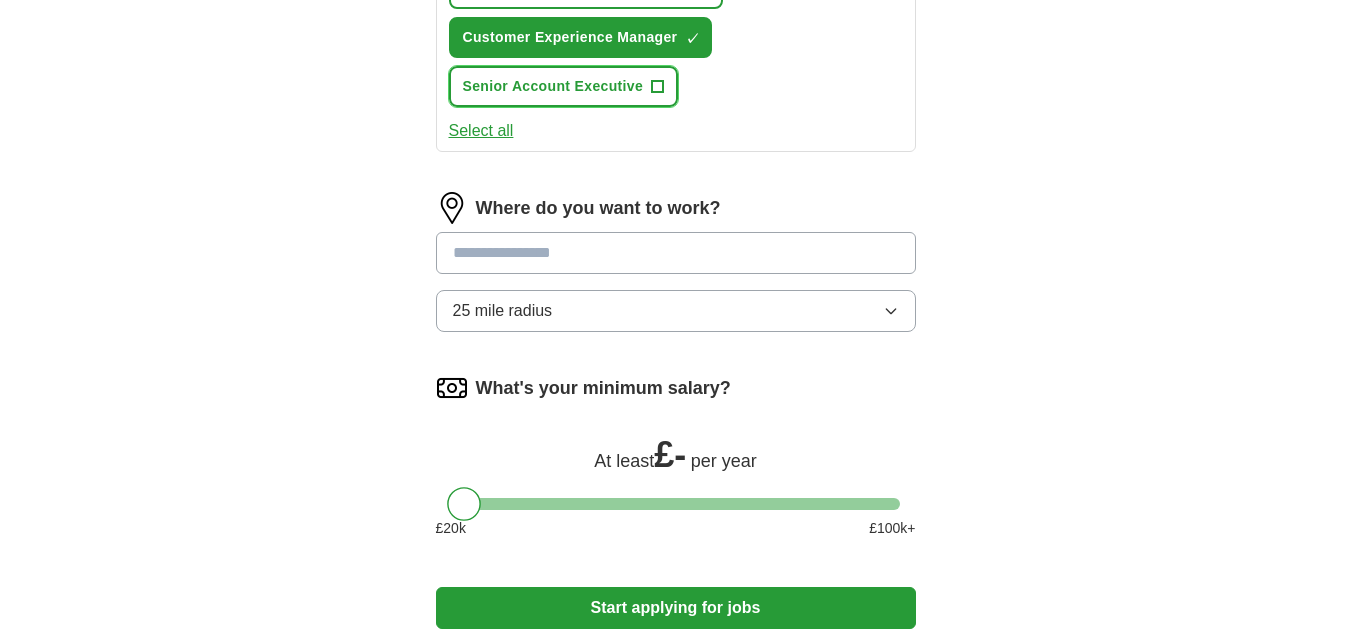 click on "+" at bounding box center (658, 87) 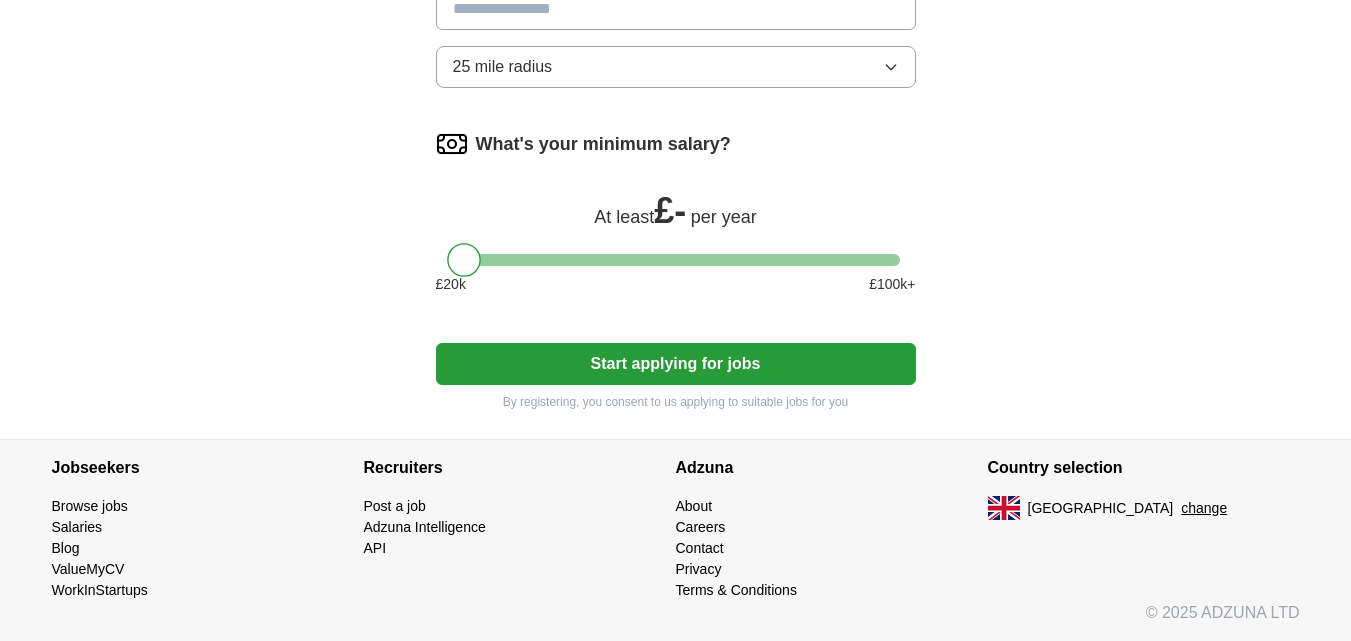 scroll, scrollTop: 1558, scrollLeft: 0, axis: vertical 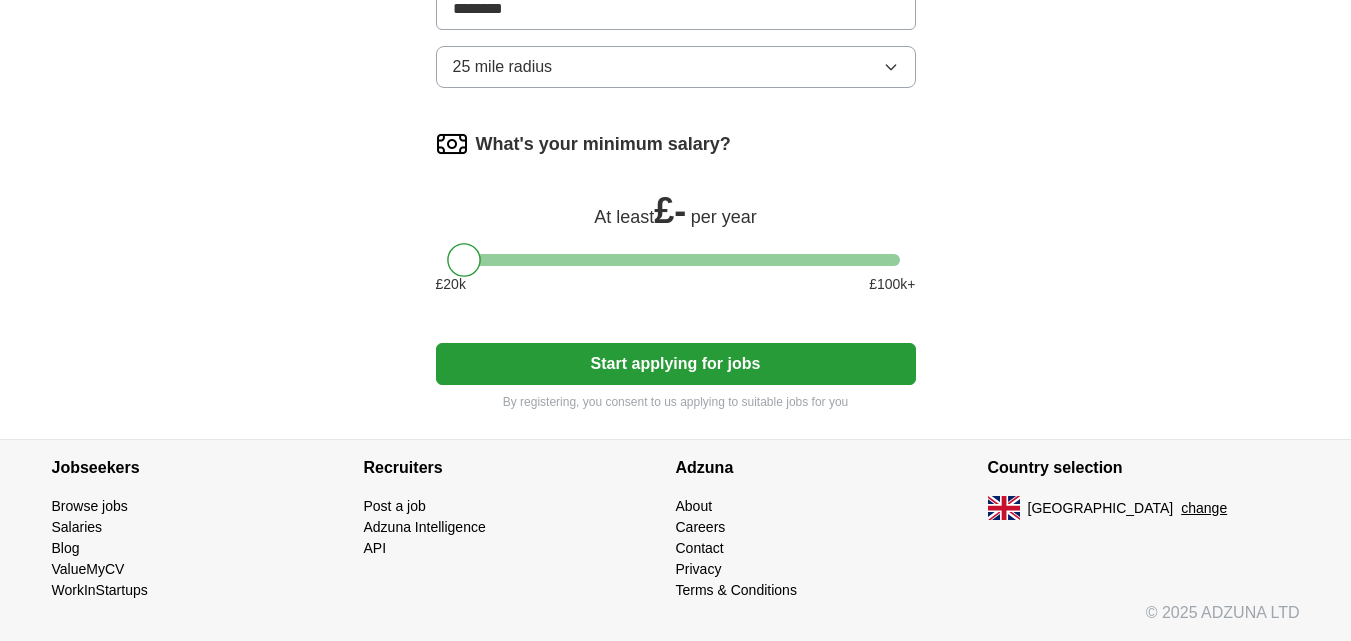 drag, startPoint x: 600, startPoint y: 300, endPoint x: 589, endPoint y: 368, distance: 68.88396 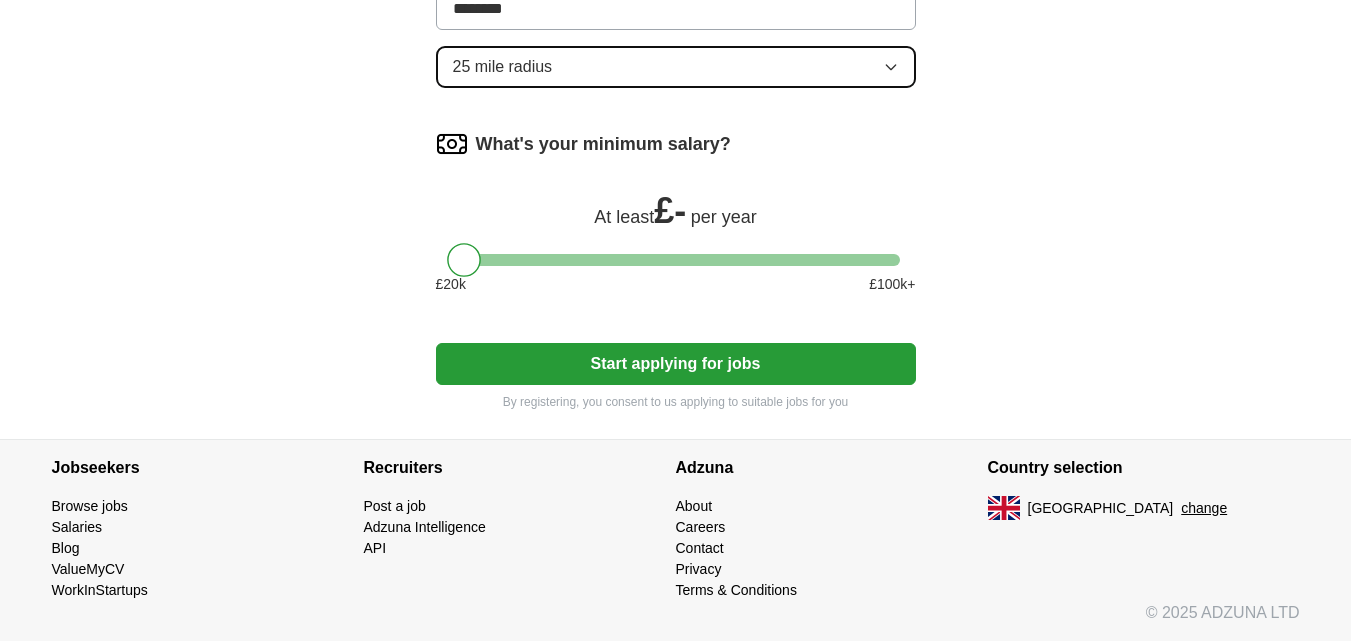 click on "Where do you want to work? ******** 25 mile radius" at bounding box center (676, 26) 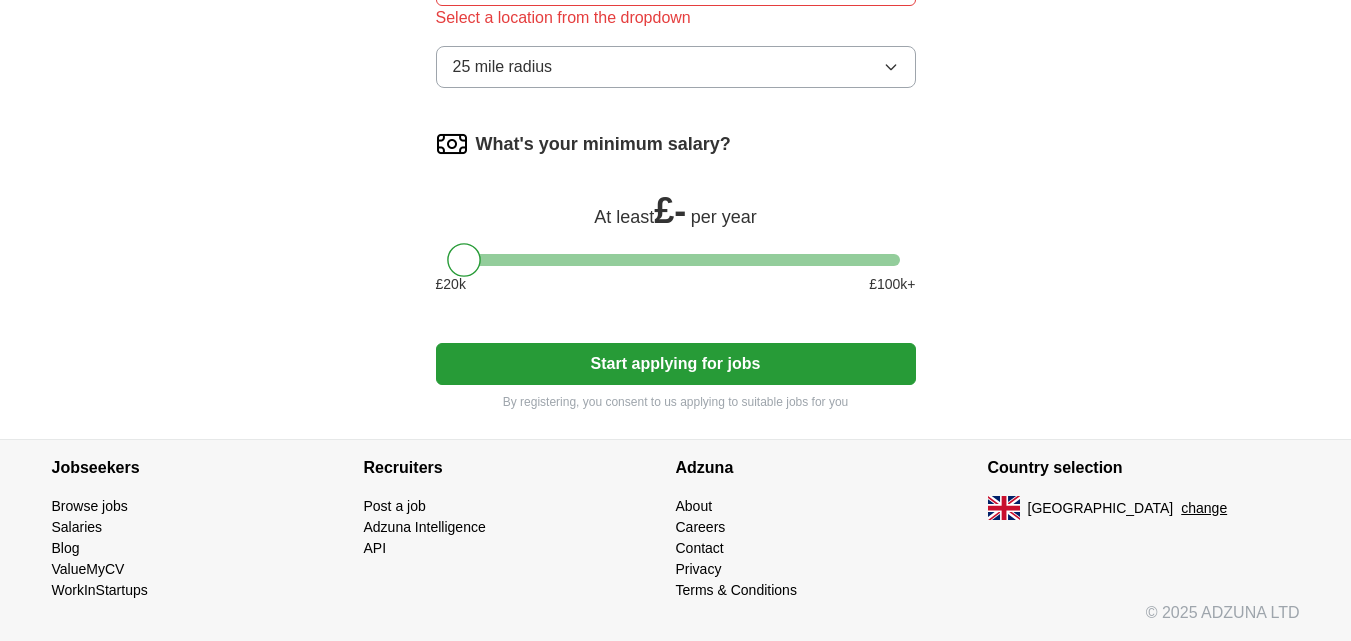 click on "********" at bounding box center [676, -15] 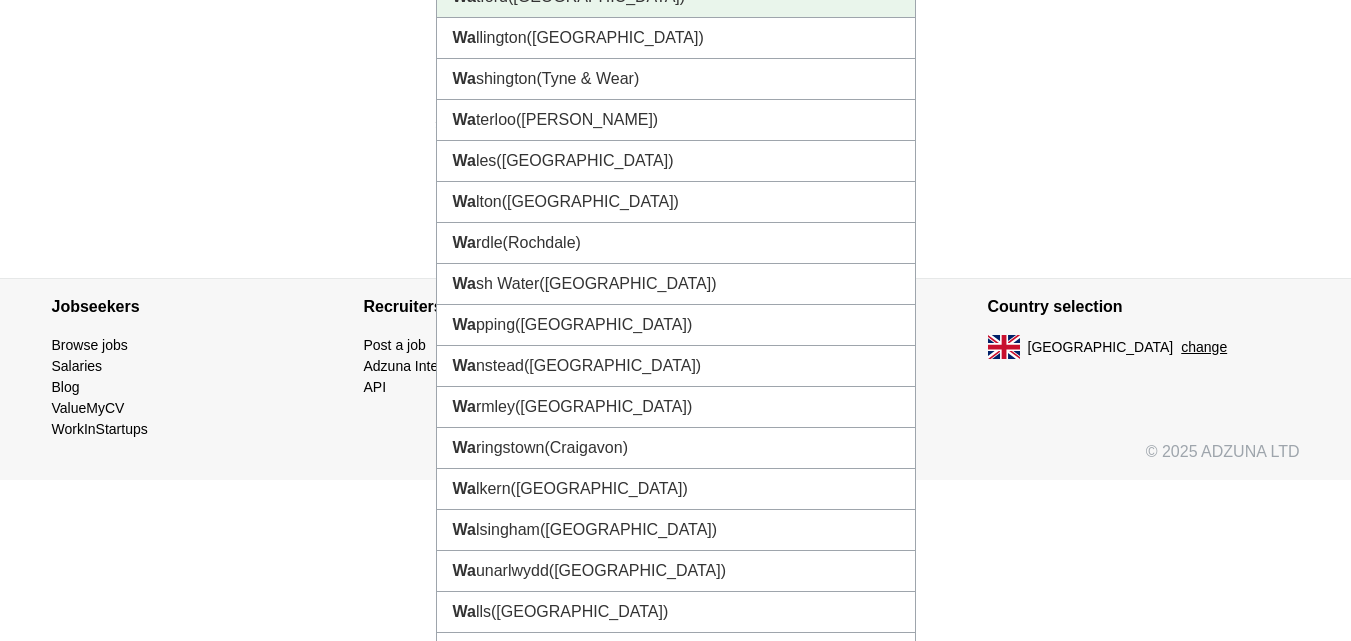 click on "([GEOGRAPHIC_DATA])" at bounding box center [596, -4] 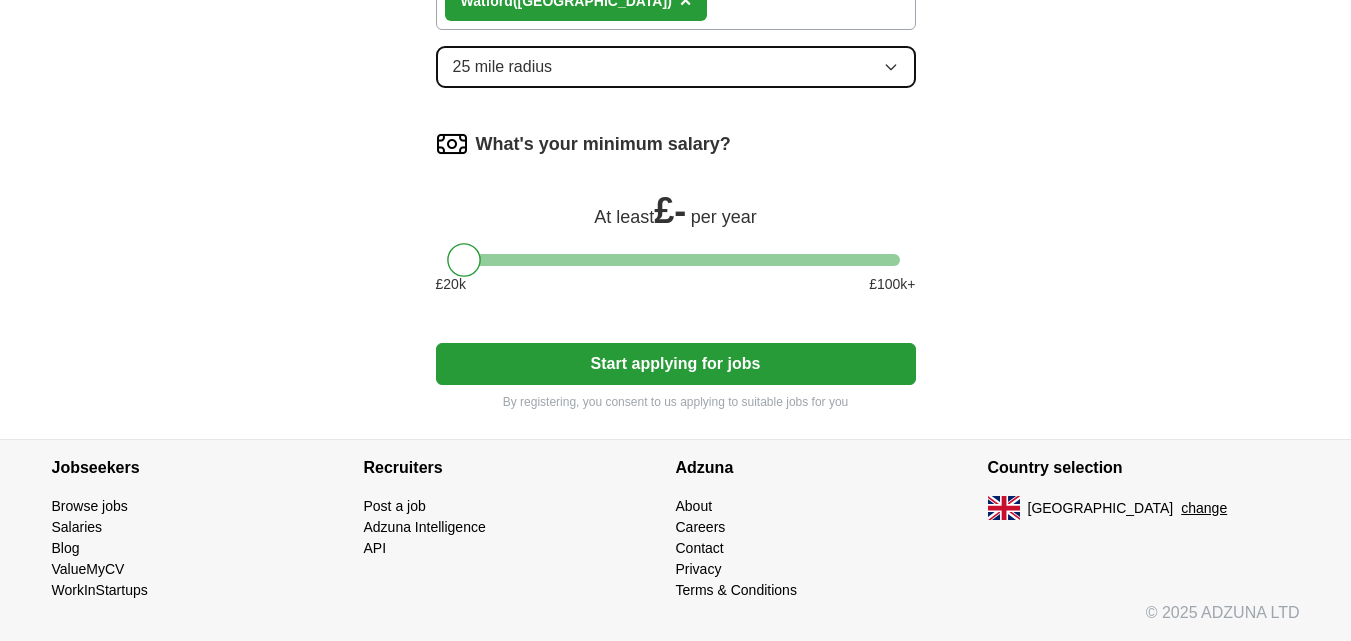 click on "25 mile radius" at bounding box center (676, 67) 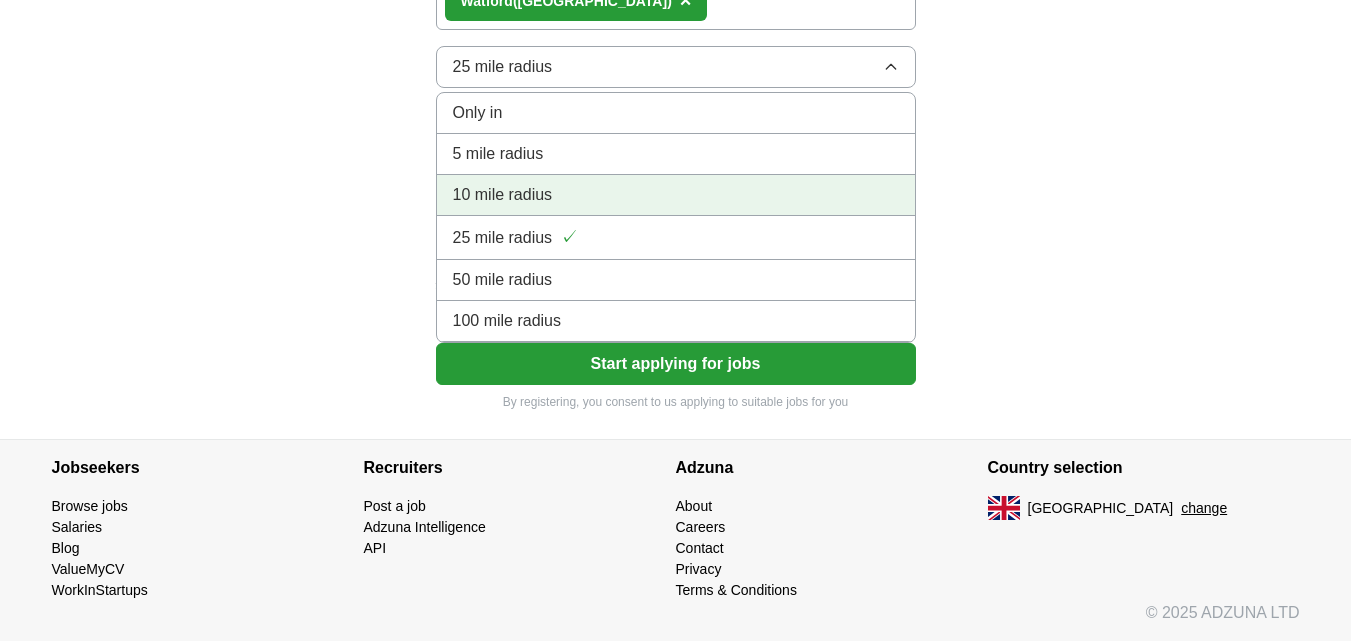 click on "10 mile radius" at bounding box center [503, 195] 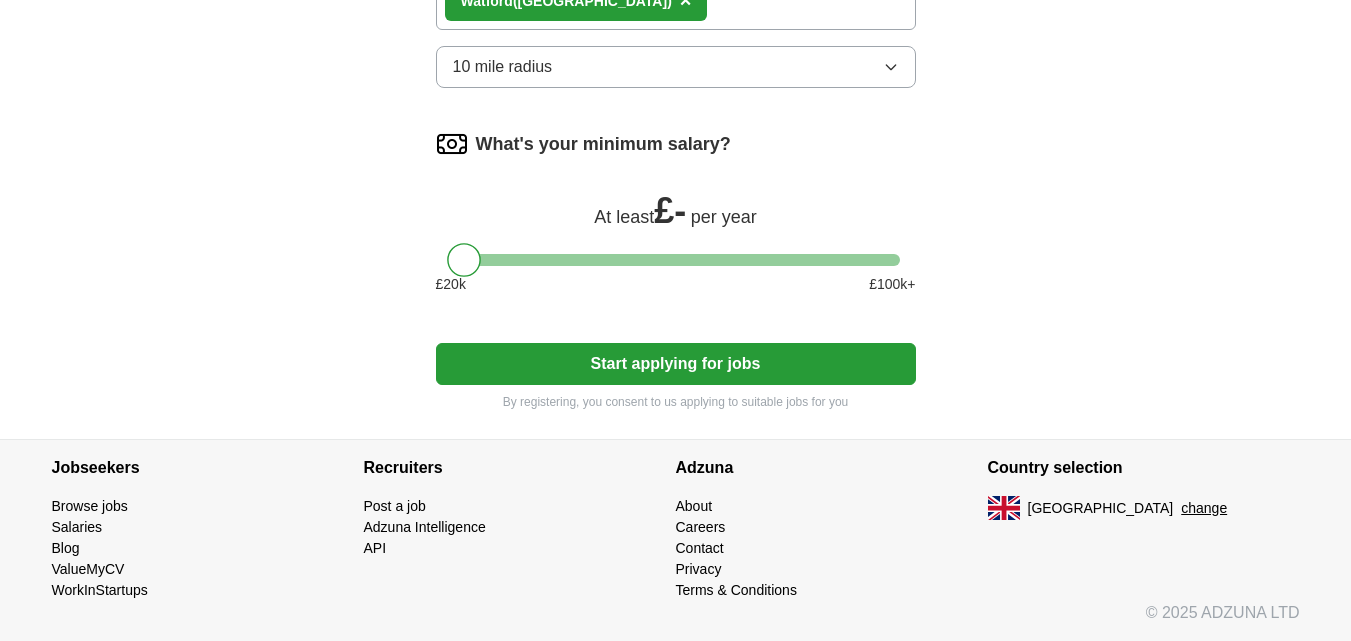 scroll, scrollTop: 1774, scrollLeft: 0, axis: vertical 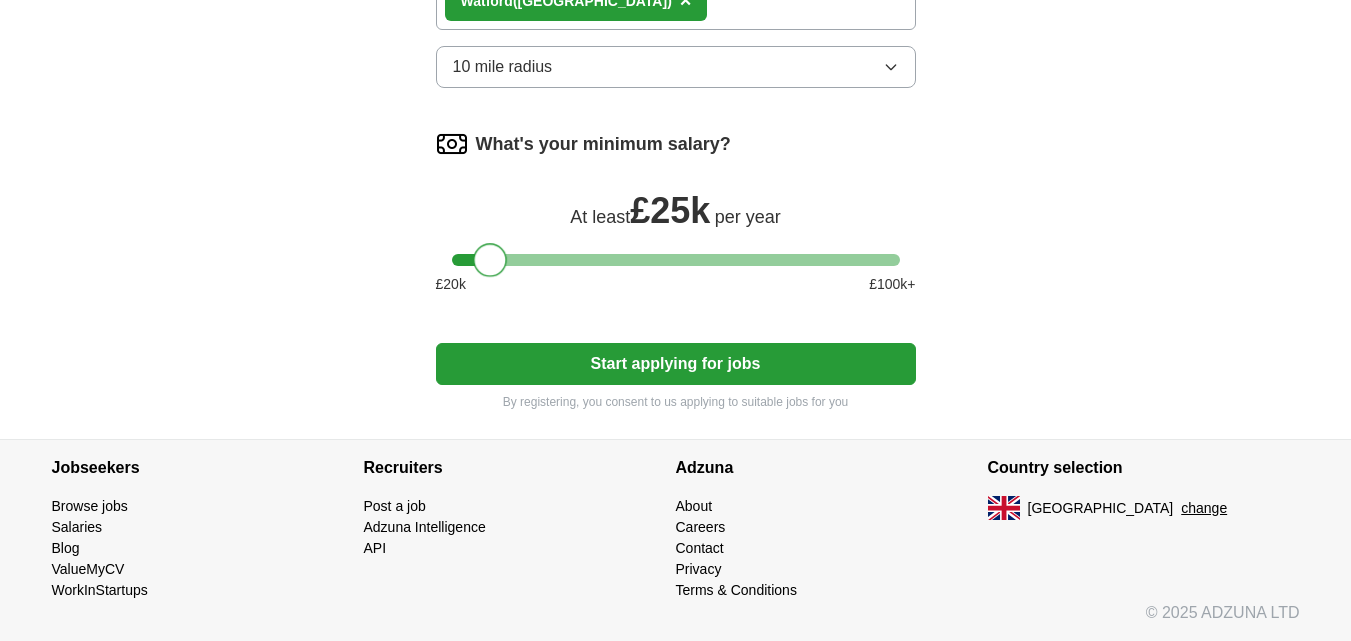 drag, startPoint x: 454, startPoint y: 414, endPoint x: 480, endPoint y: 419, distance: 26.476404 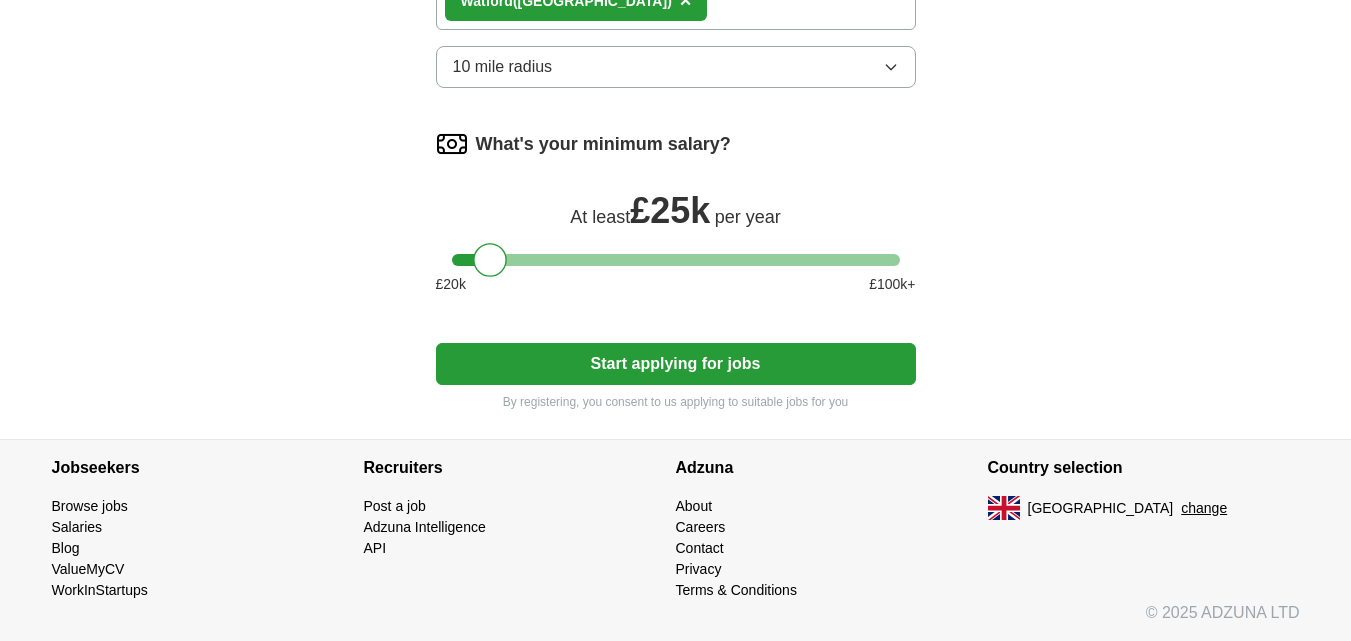click on "What's your minimum salary? At least  £ 25k   per year £ 20 k £ 100 k+" at bounding box center (676, 219) 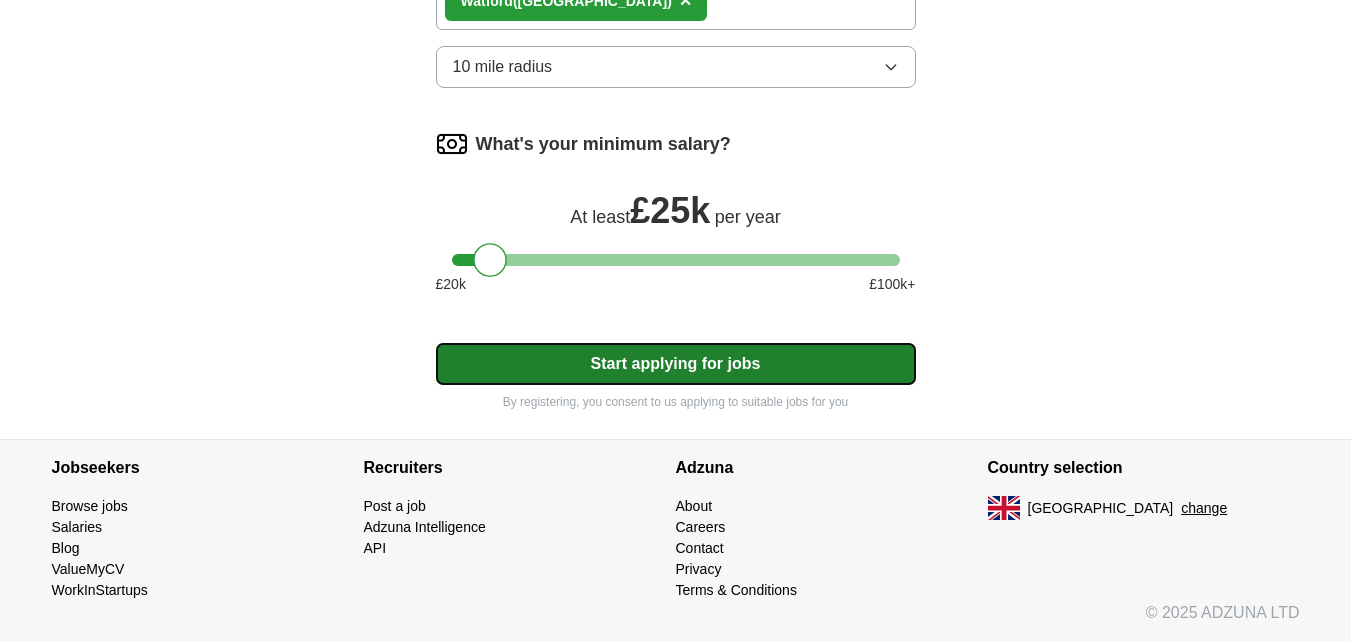 click on "Start applying for jobs" at bounding box center [676, 364] 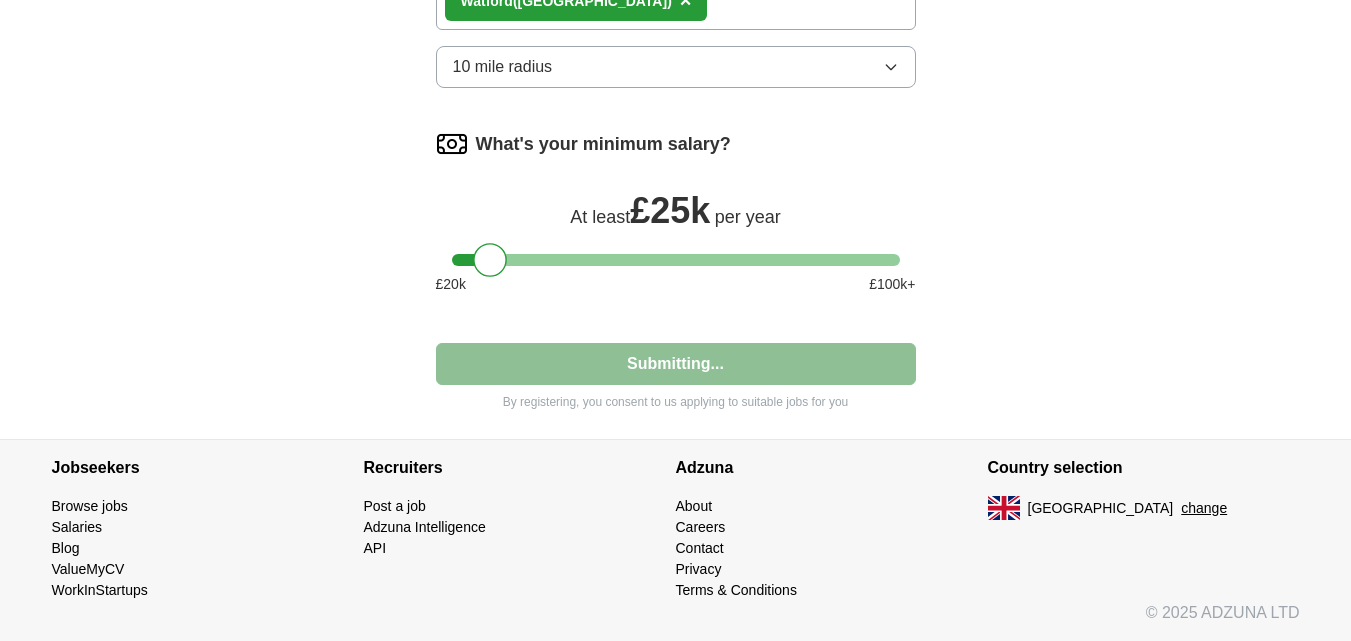 select on "**" 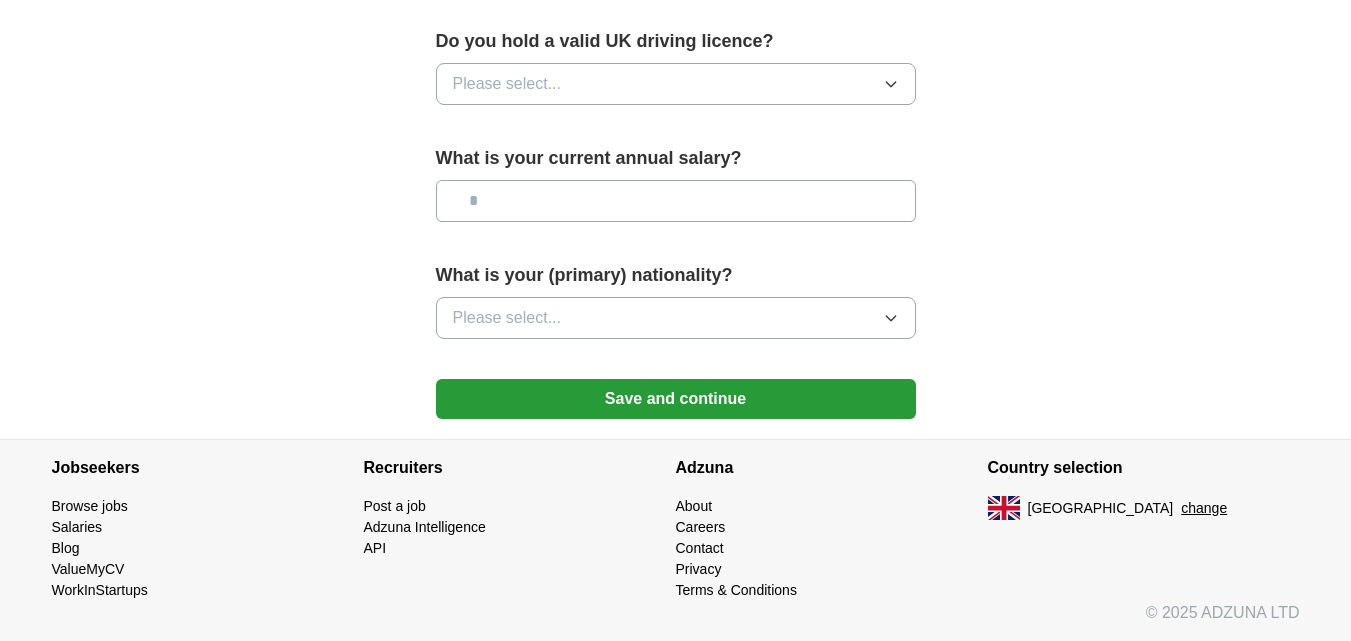 scroll, scrollTop: 0, scrollLeft: 0, axis: both 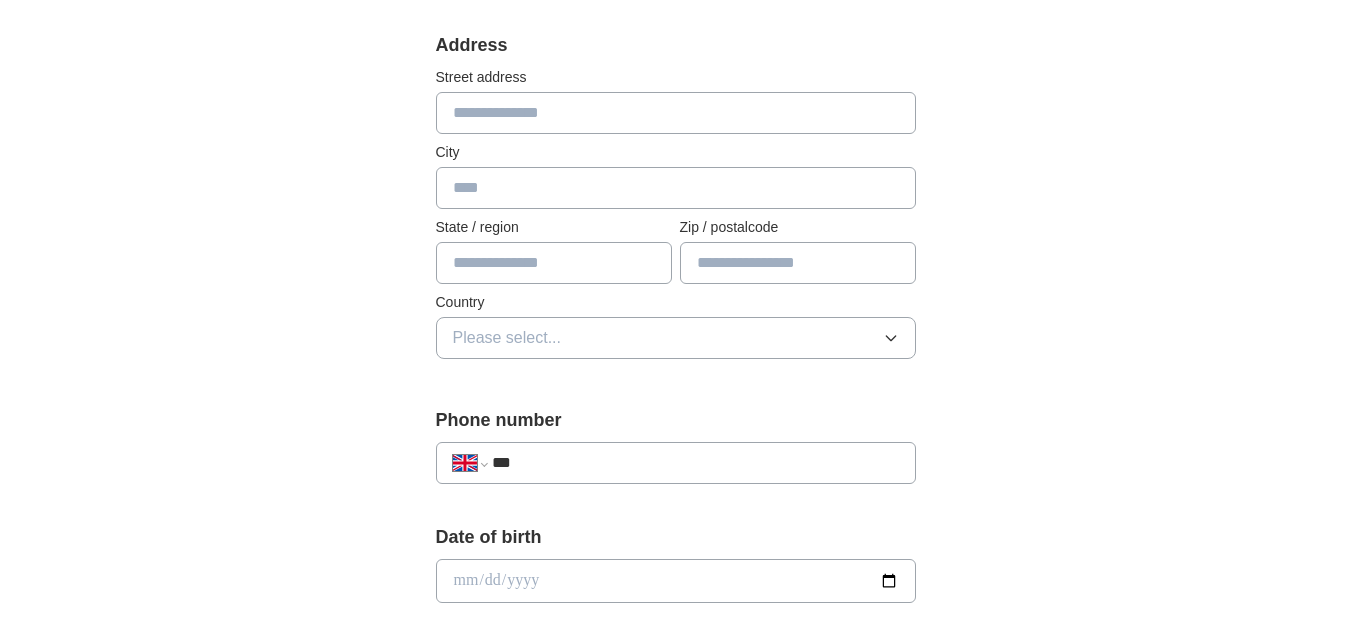 click at bounding box center (676, 113) 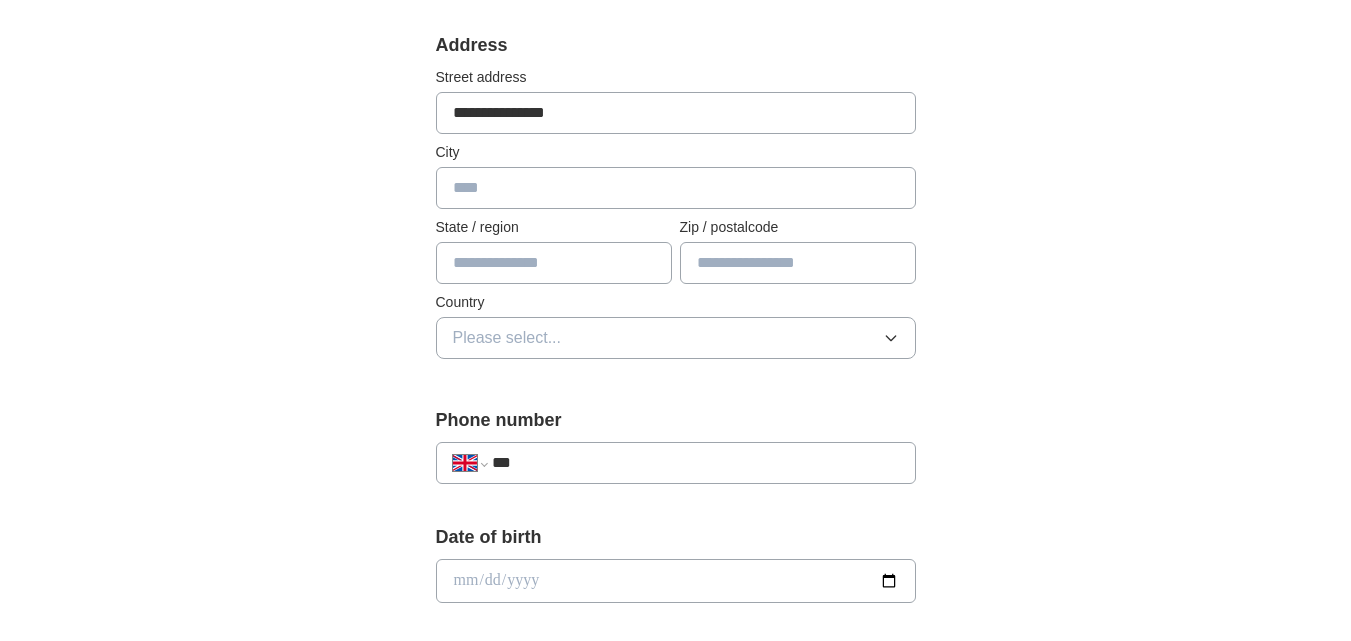 type on "*******" 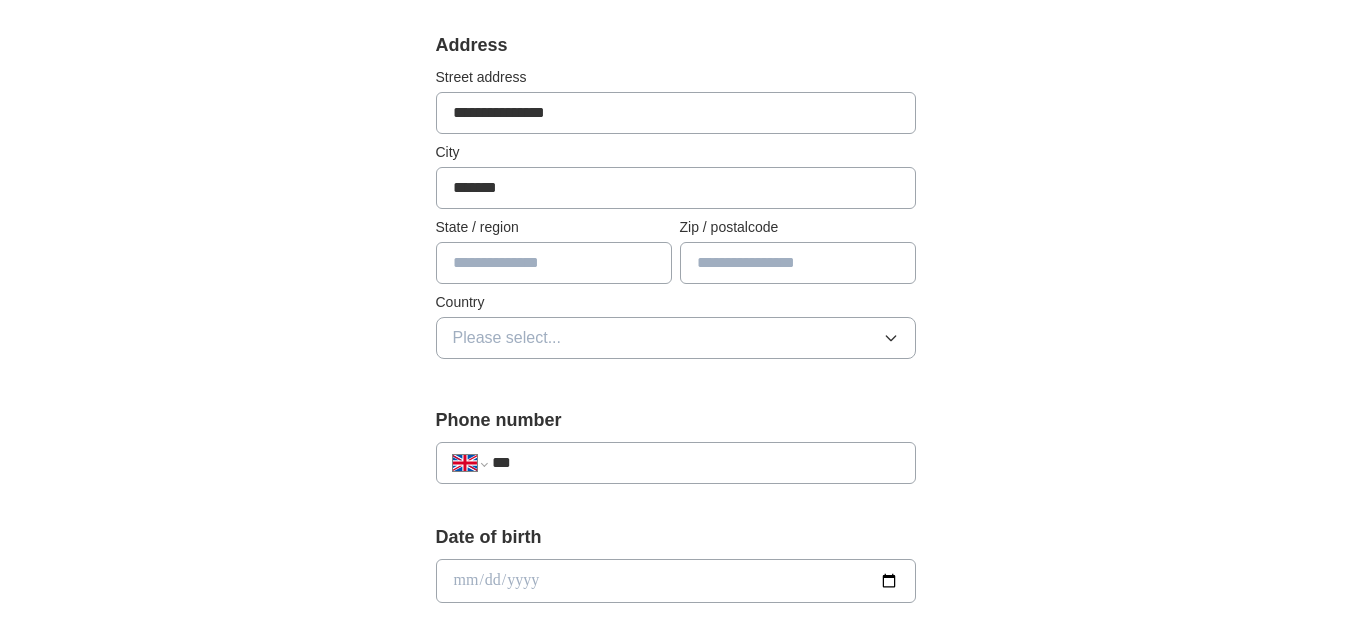 type on "**********" 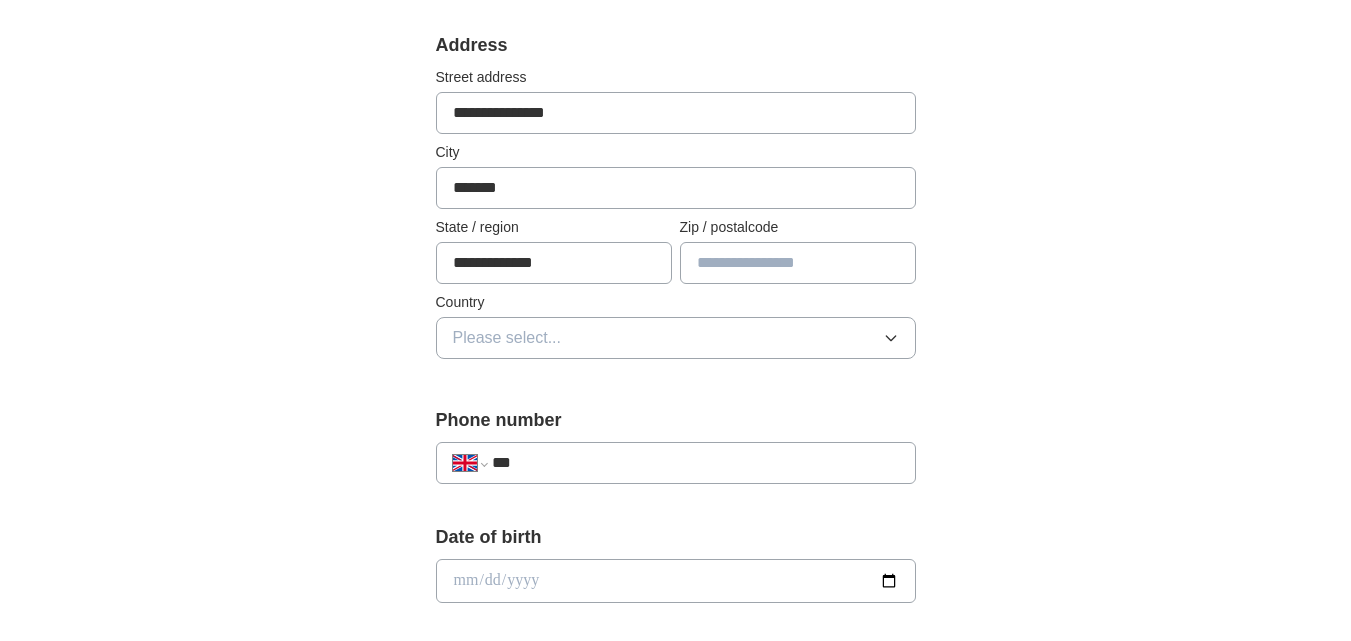 type on "********" 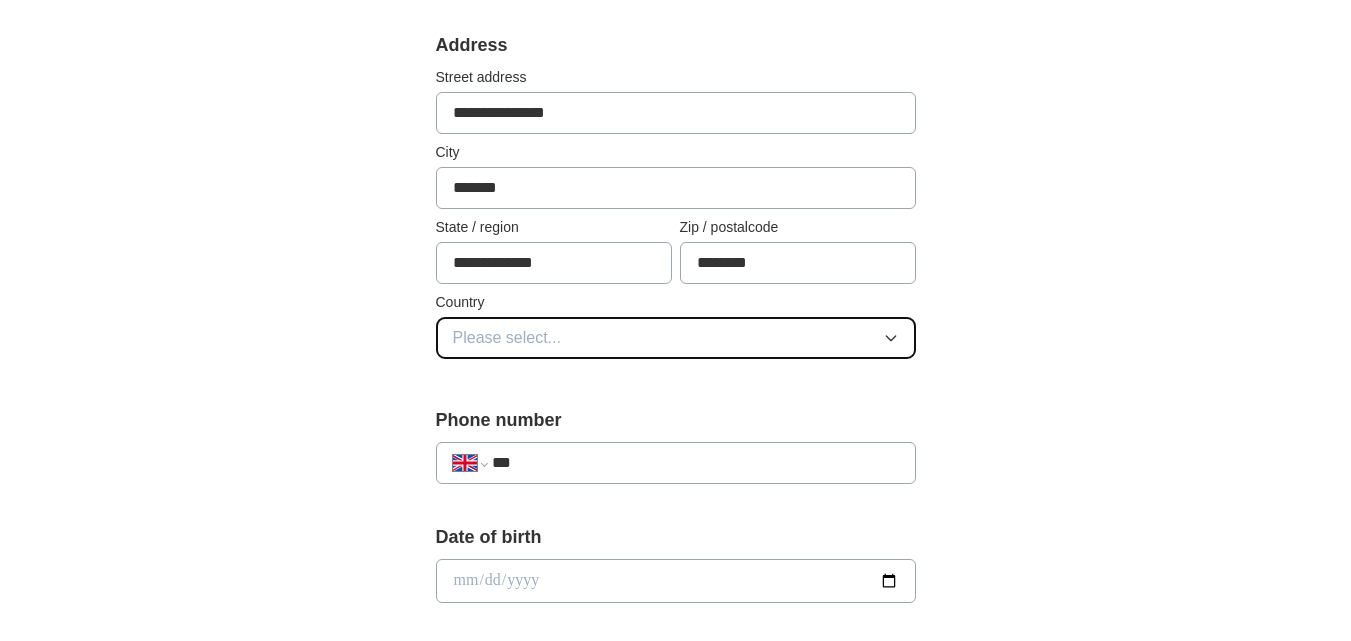 click on "Please select..." at bounding box center (676, 338) 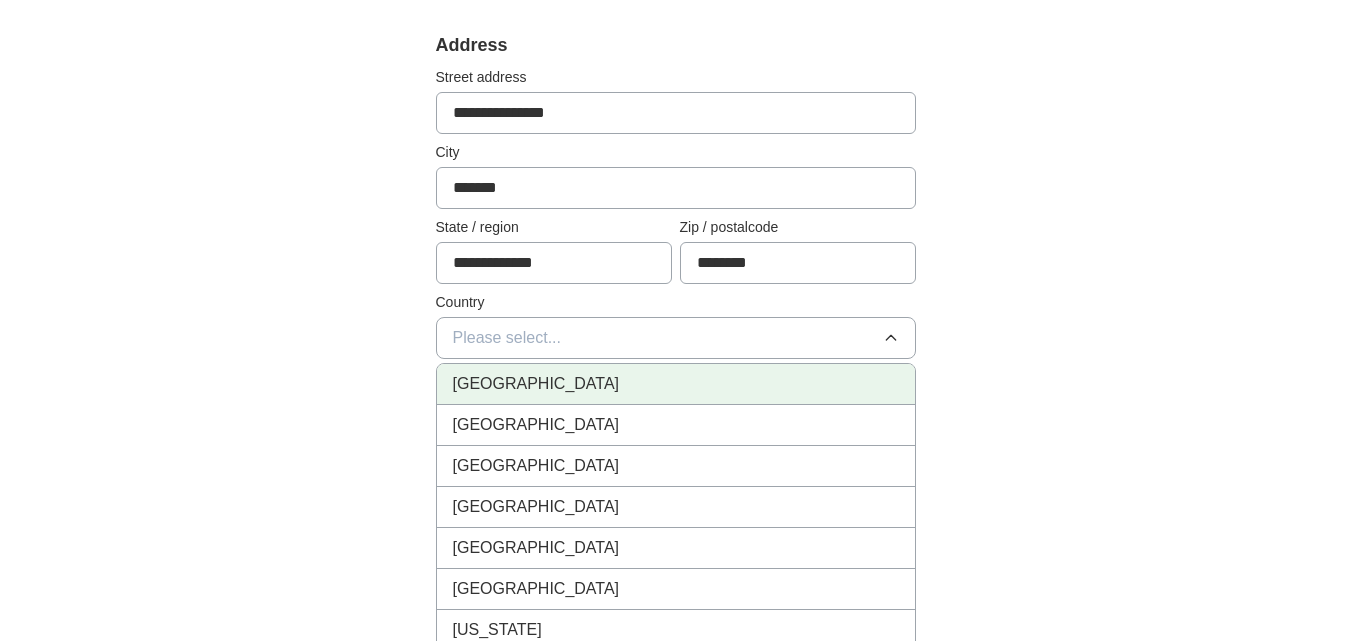 click on "[GEOGRAPHIC_DATA]" at bounding box center [676, 384] 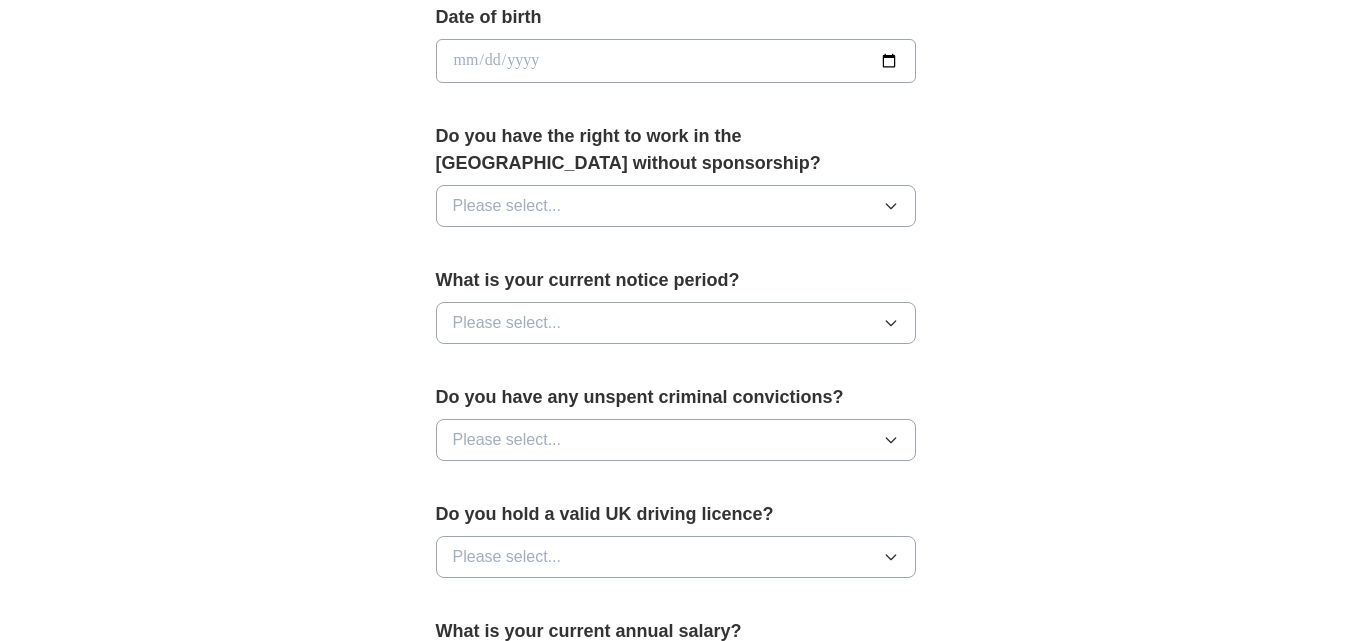 scroll, scrollTop: 979, scrollLeft: 0, axis: vertical 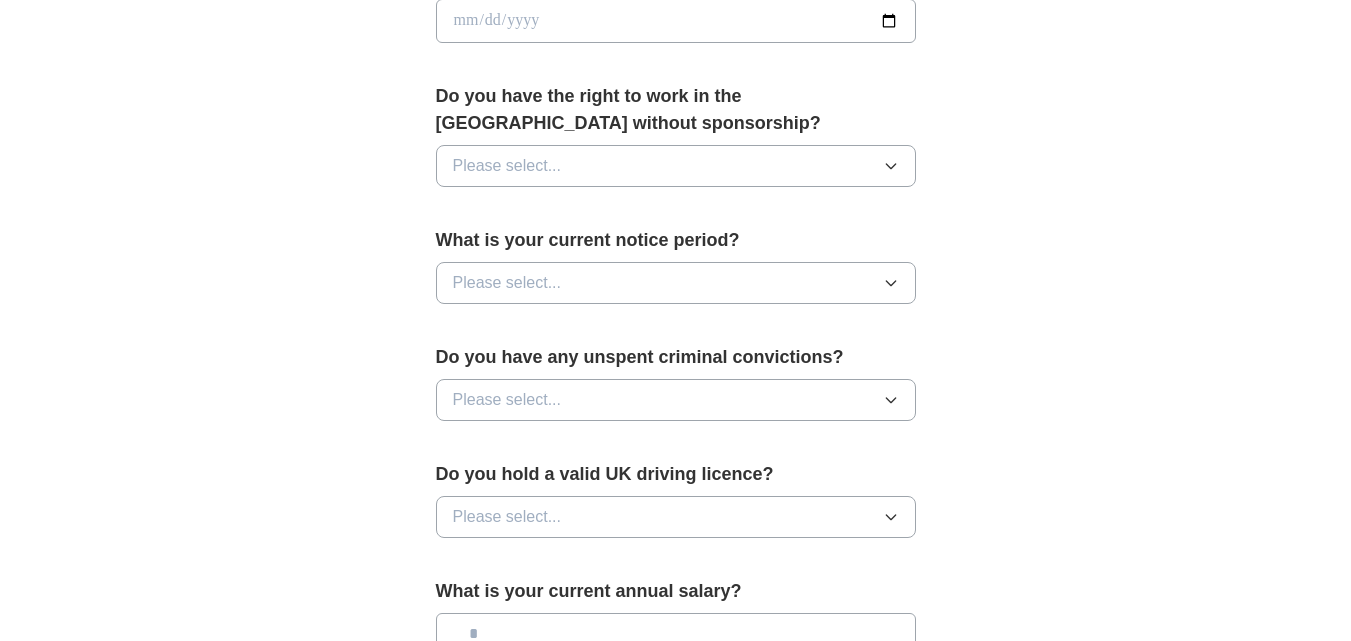click on "***" at bounding box center (695, -97) 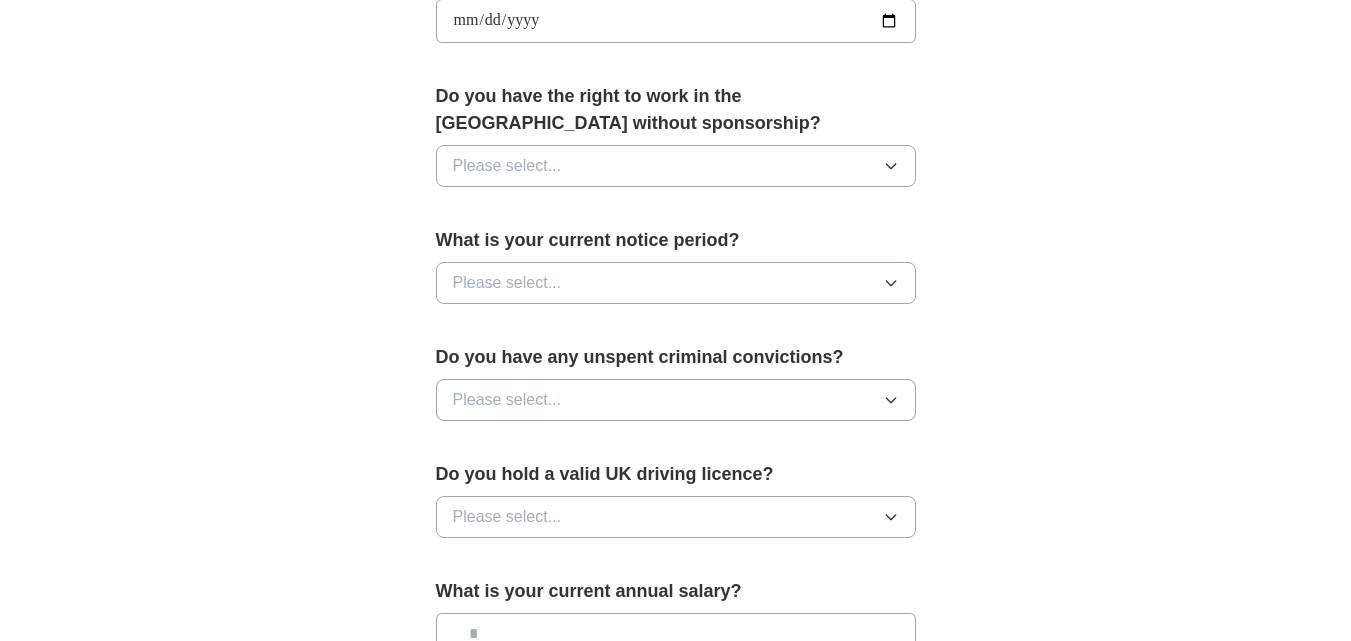type on "**********" 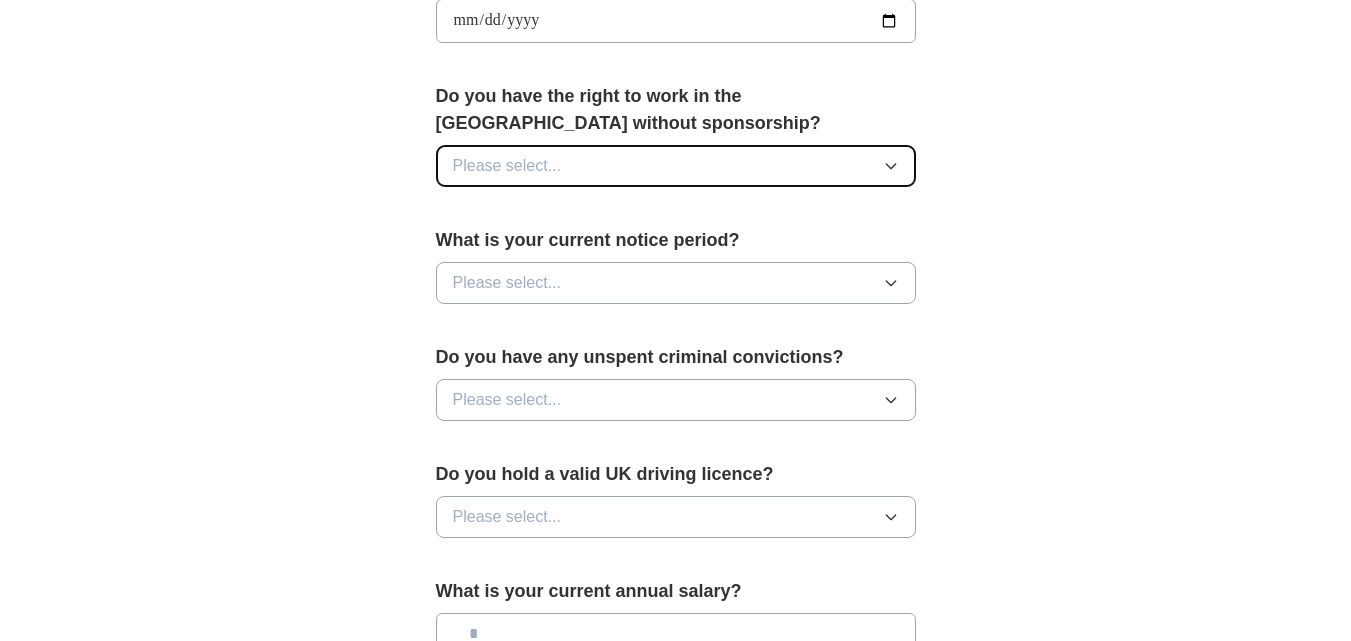 click on "Please select..." at bounding box center [676, 166] 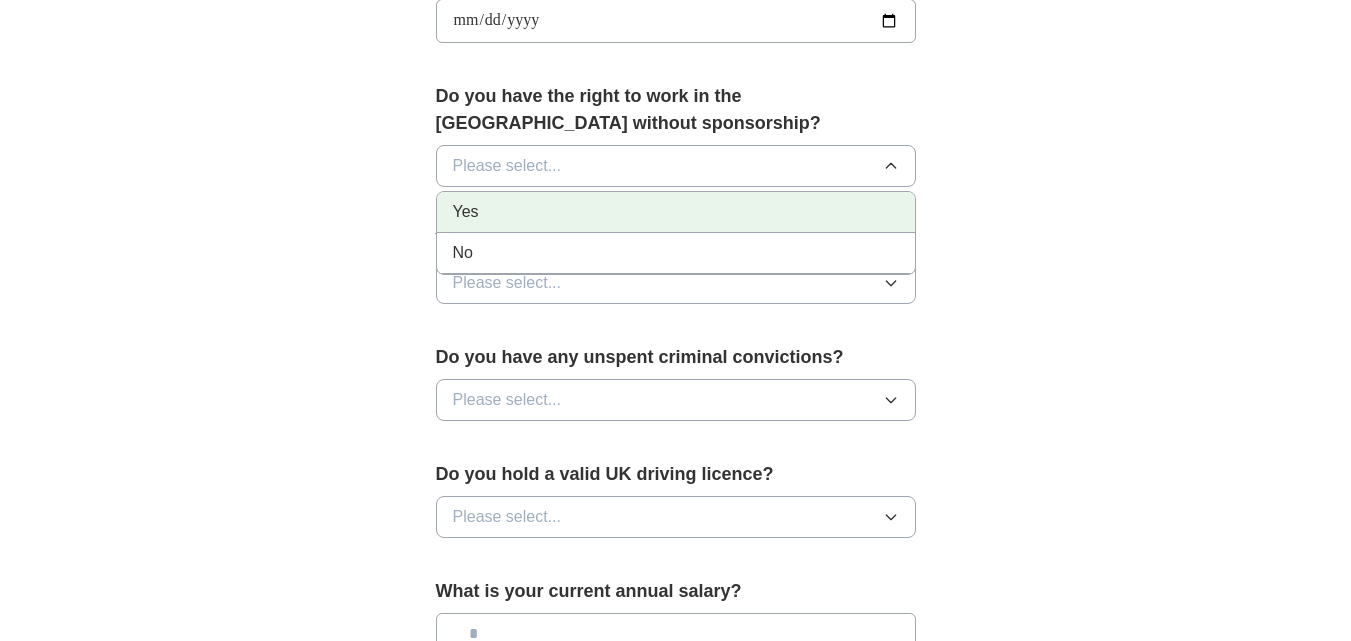 click on "Yes" at bounding box center [676, 212] 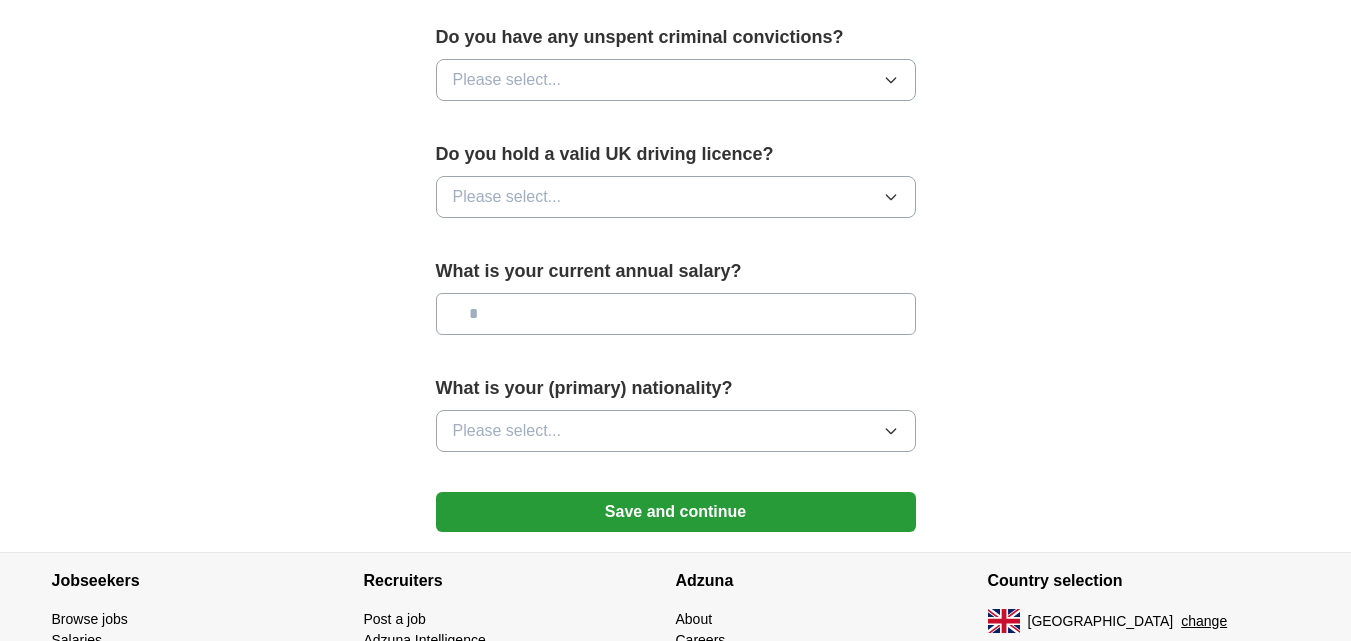 scroll, scrollTop: 1339, scrollLeft: 0, axis: vertical 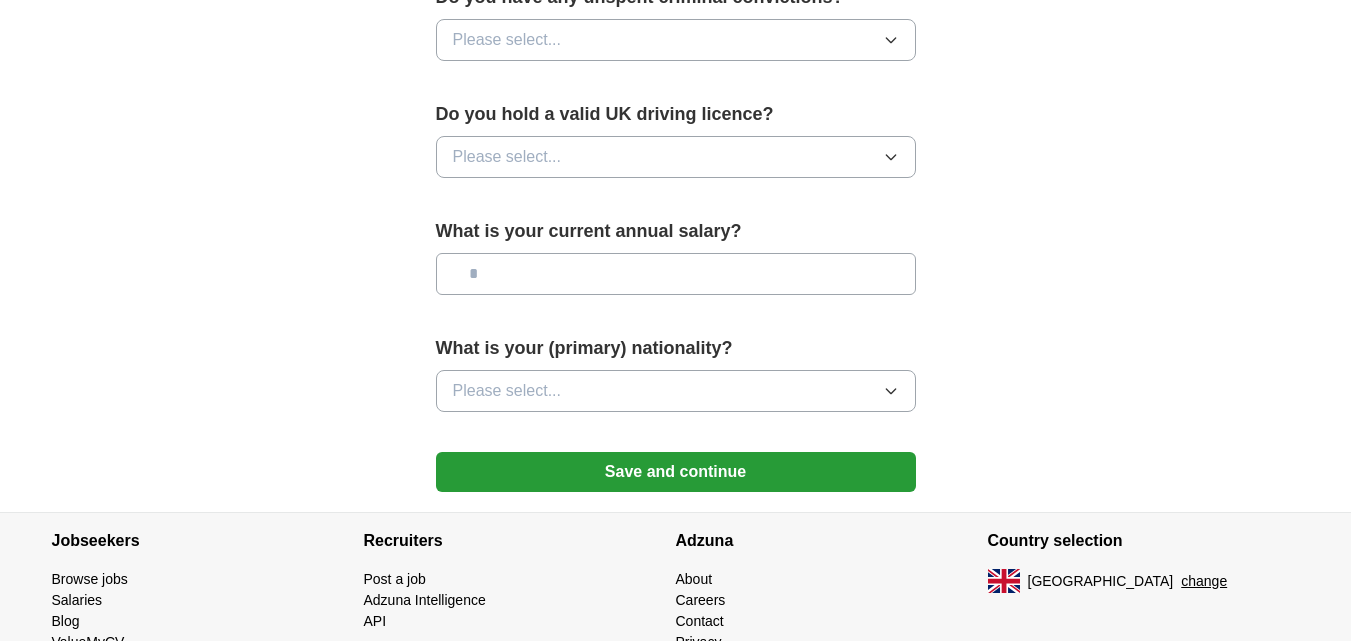 click on "Please select..." at bounding box center (676, -77) 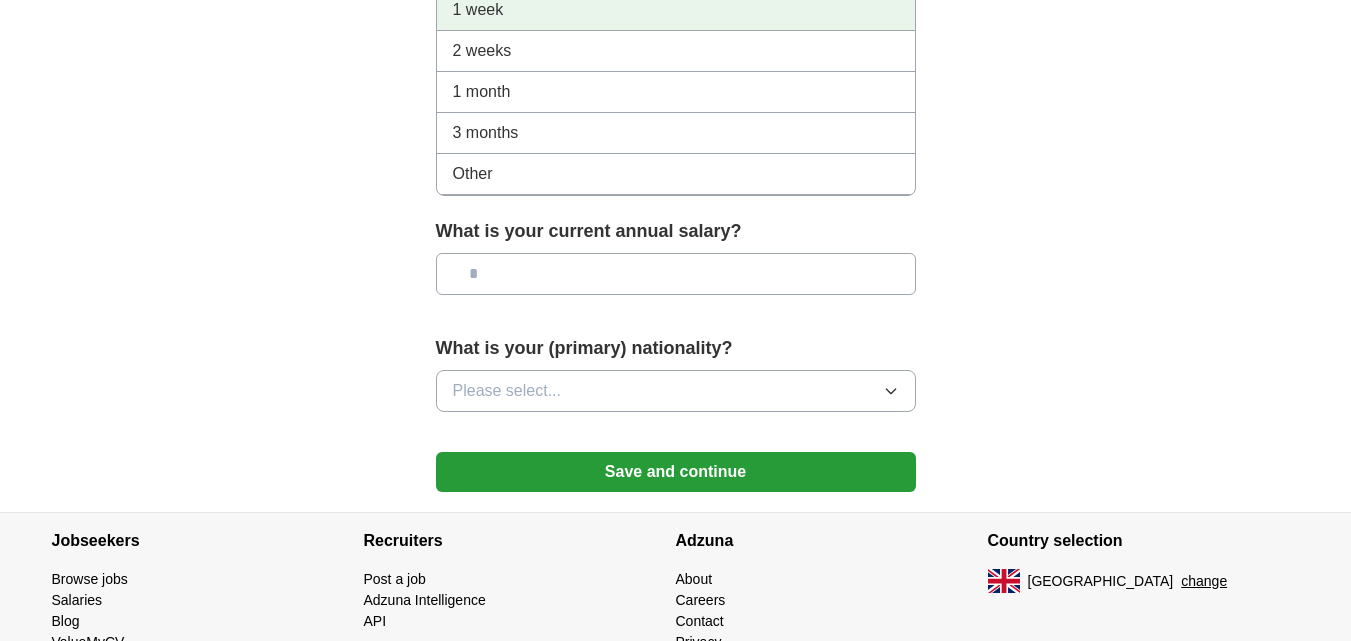 click on "1 week" at bounding box center [676, 10] 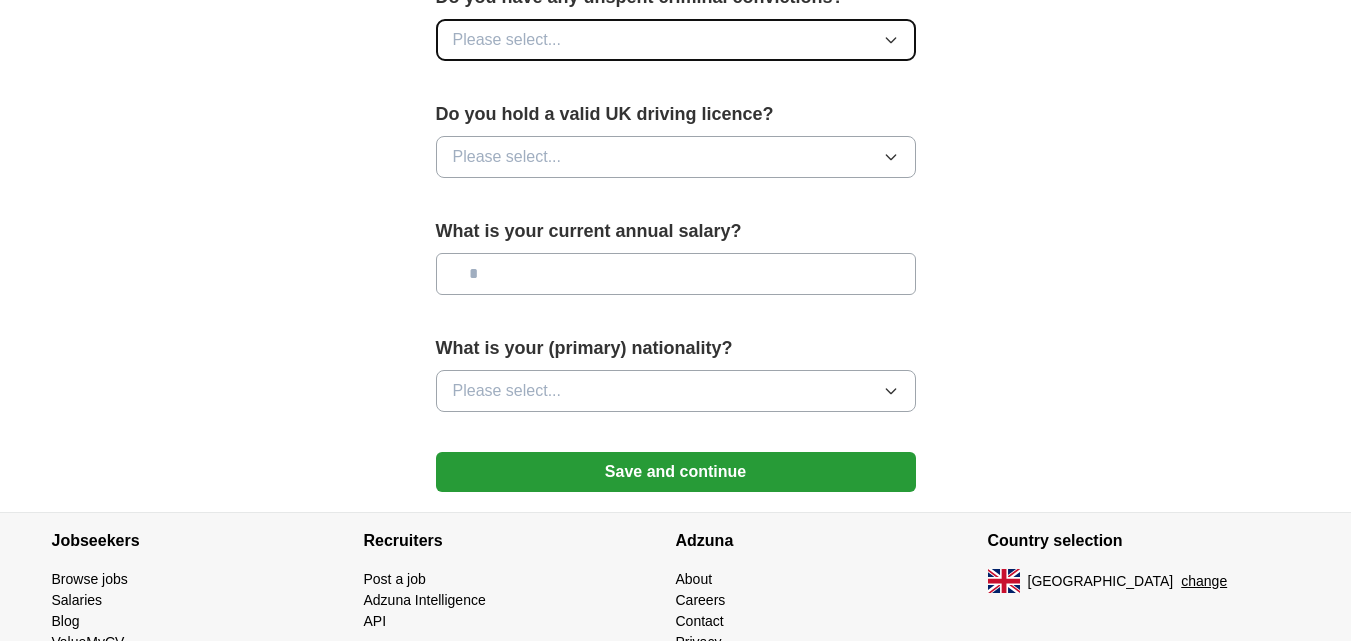 click on "Please select..." at bounding box center [676, 40] 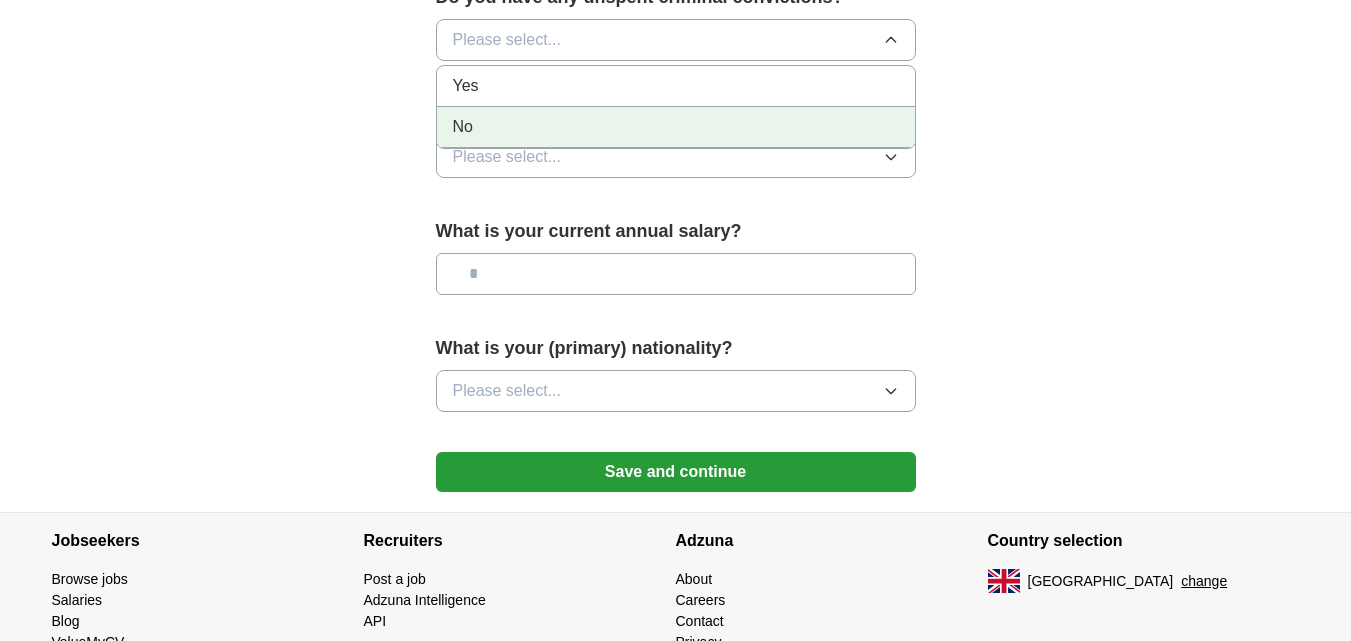 click on "No" at bounding box center [676, 127] 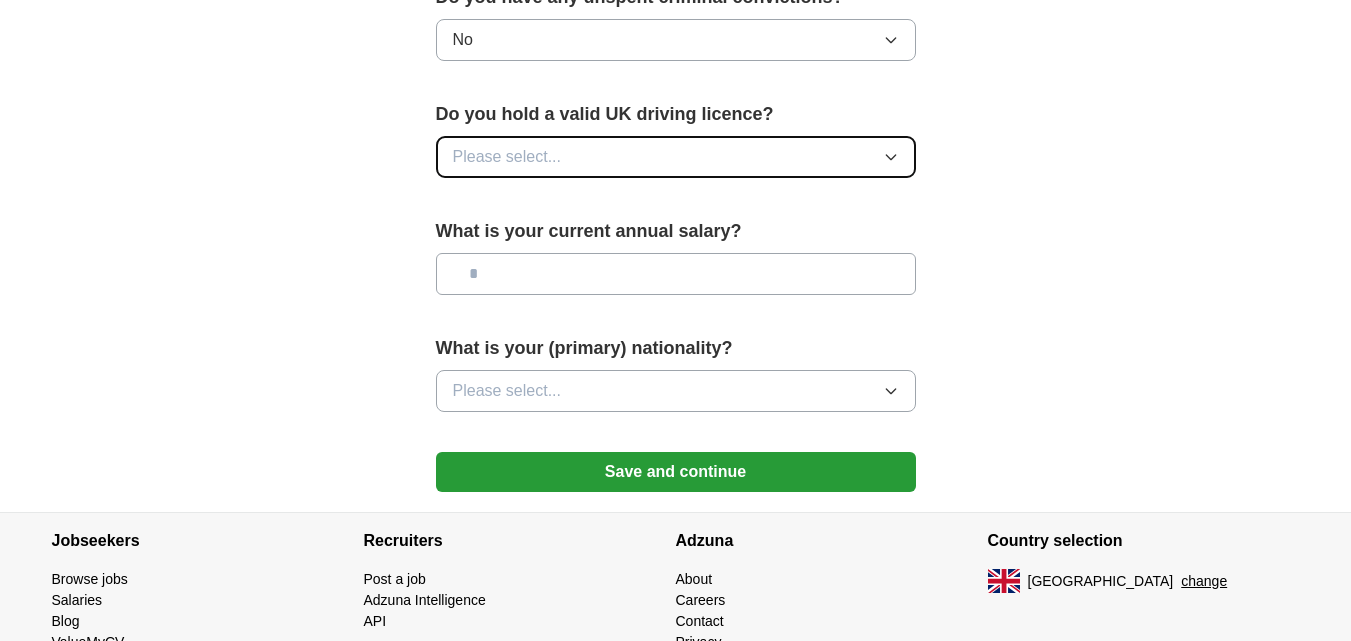click on "Please select..." at bounding box center (676, 157) 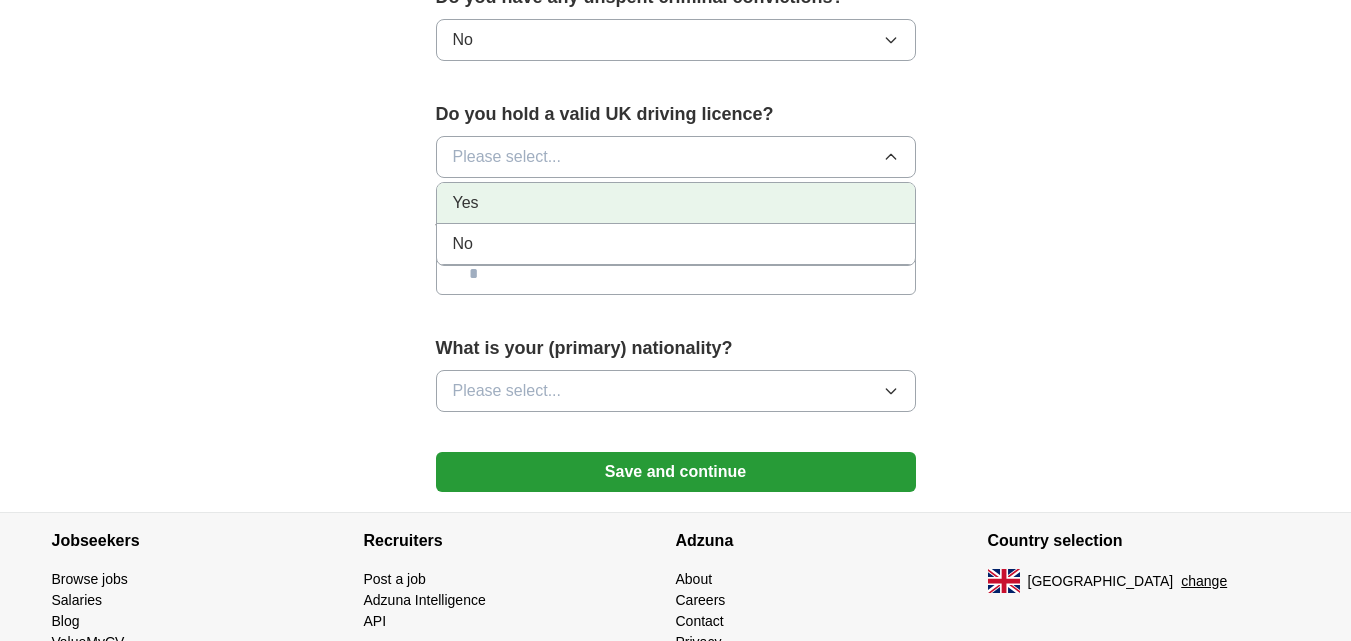 click on "Yes" at bounding box center [676, 203] 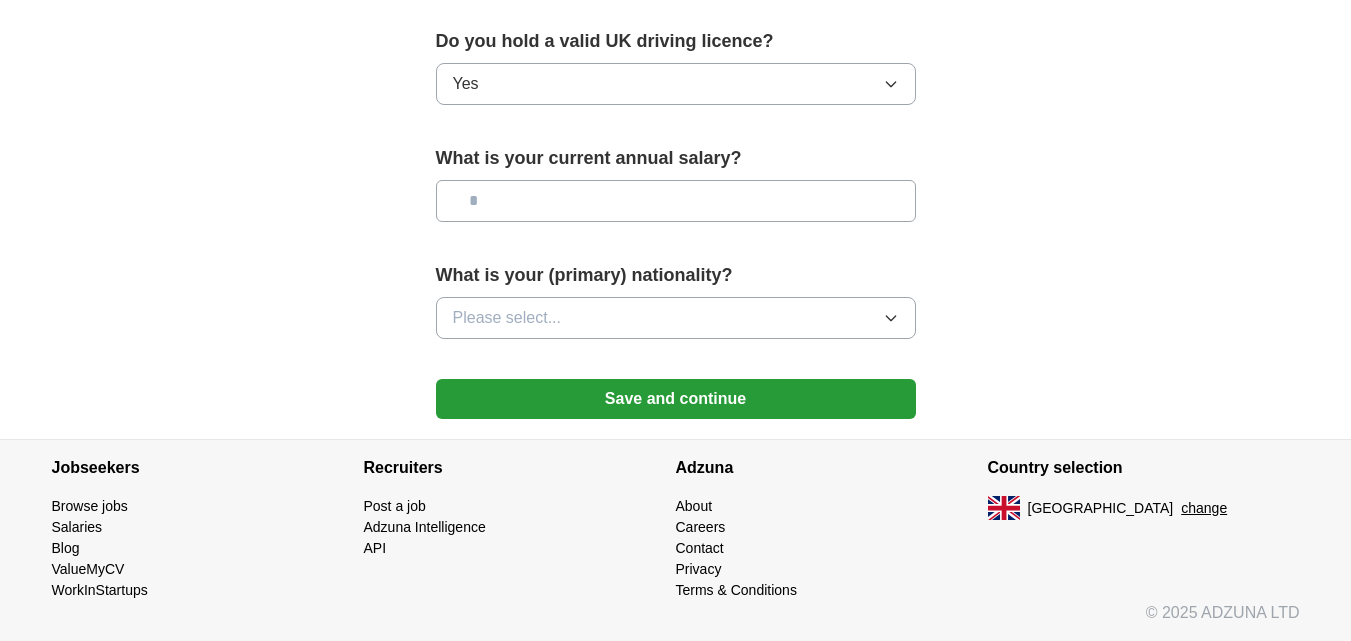 scroll, scrollTop: 1779, scrollLeft: 0, axis: vertical 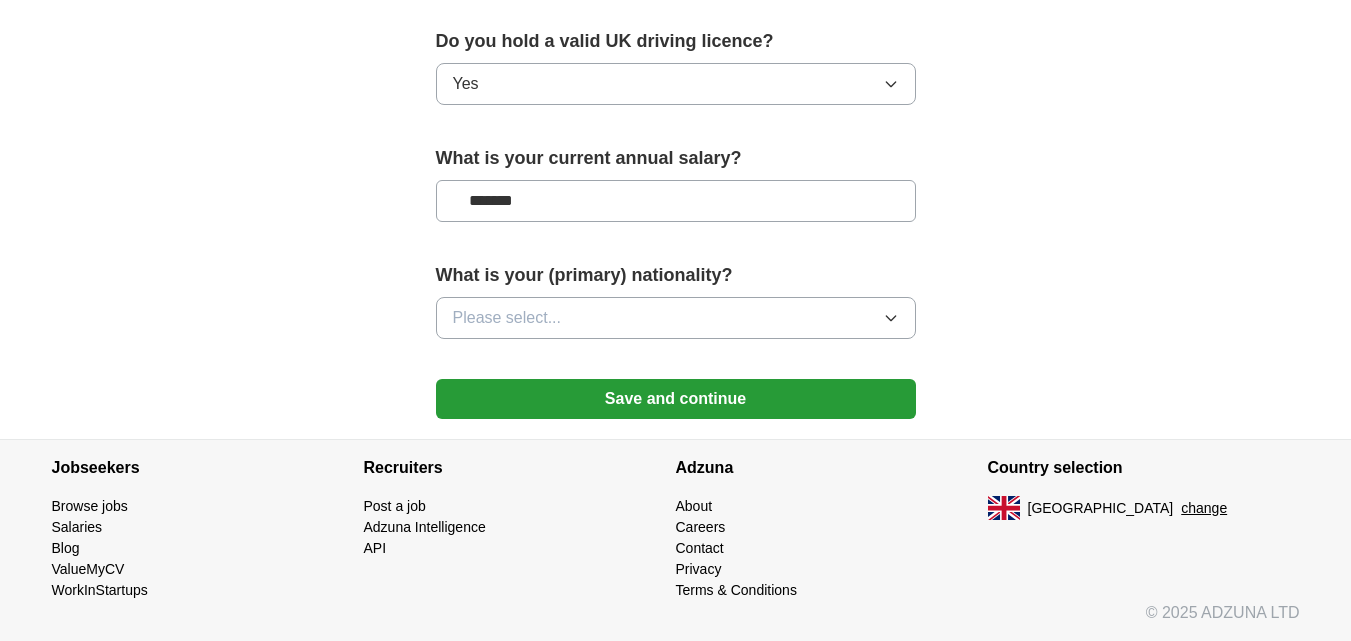 type on "*******" 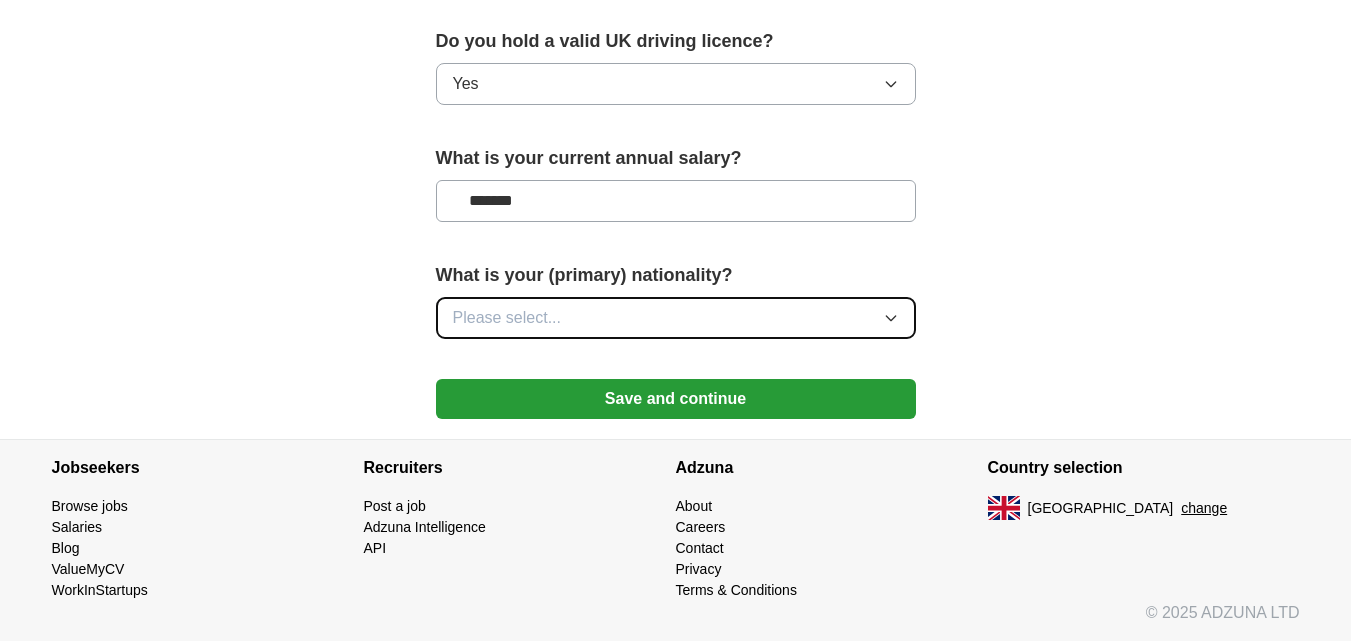click on "Please select..." at bounding box center [676, 318] 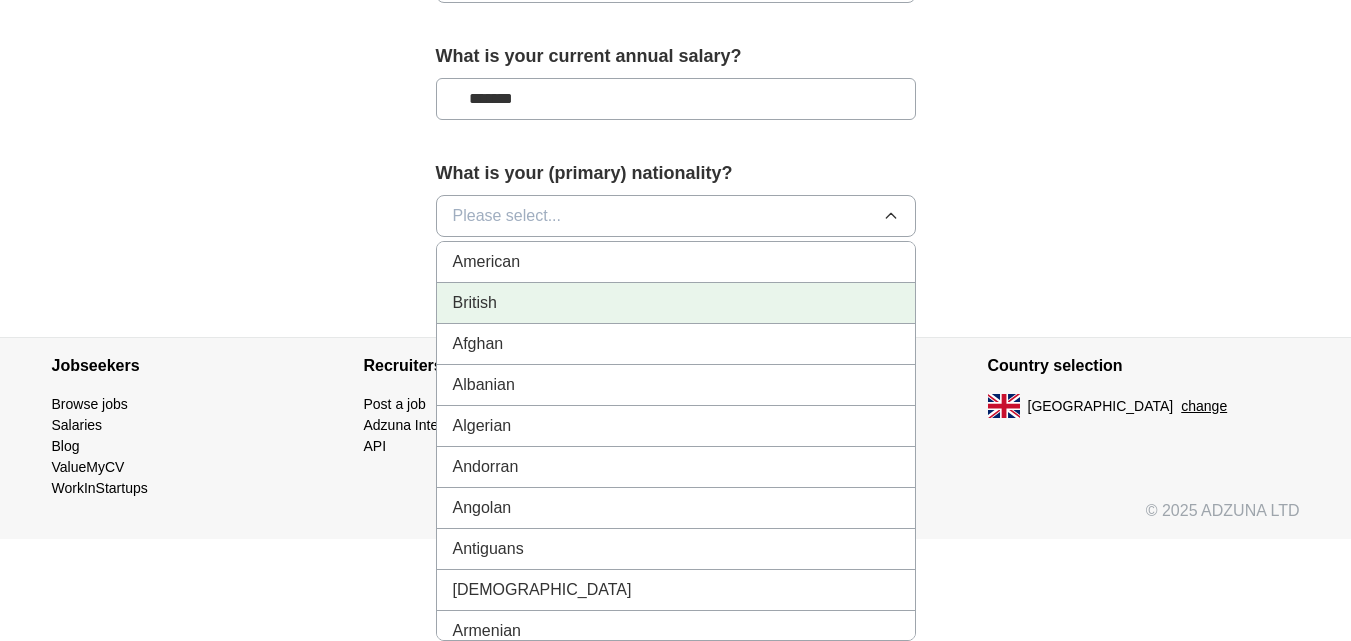 click on "British" at bounding box center [676, 303] 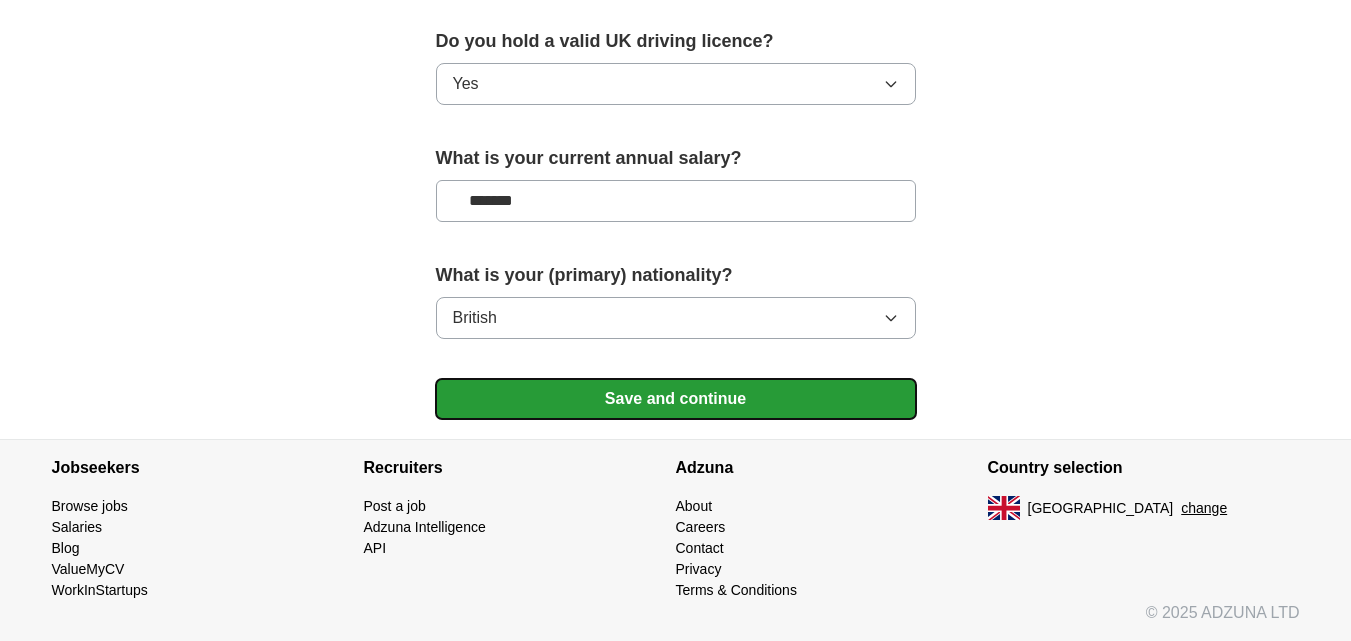 click on "Save and continue" at bounding box center [676, 399] 